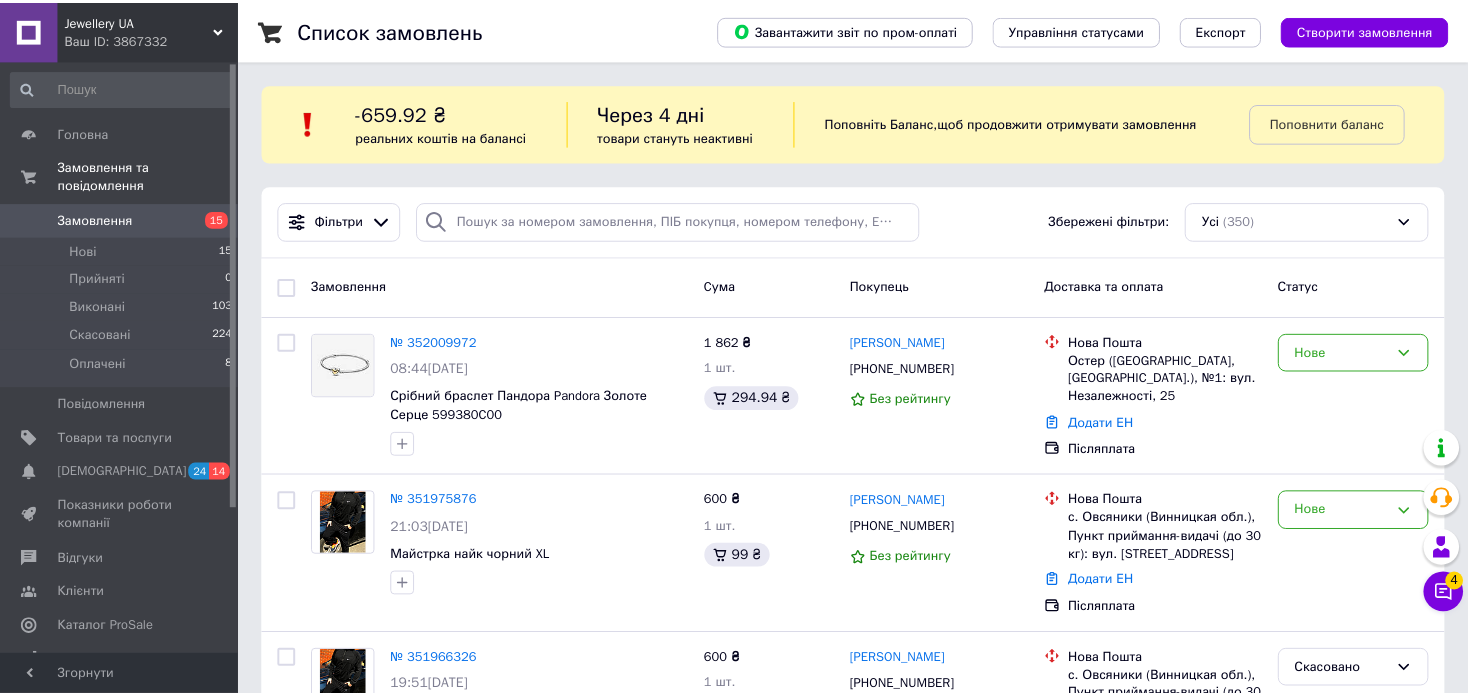 scroll, scrollTop: 0, scrollLeft: 0, axis: both 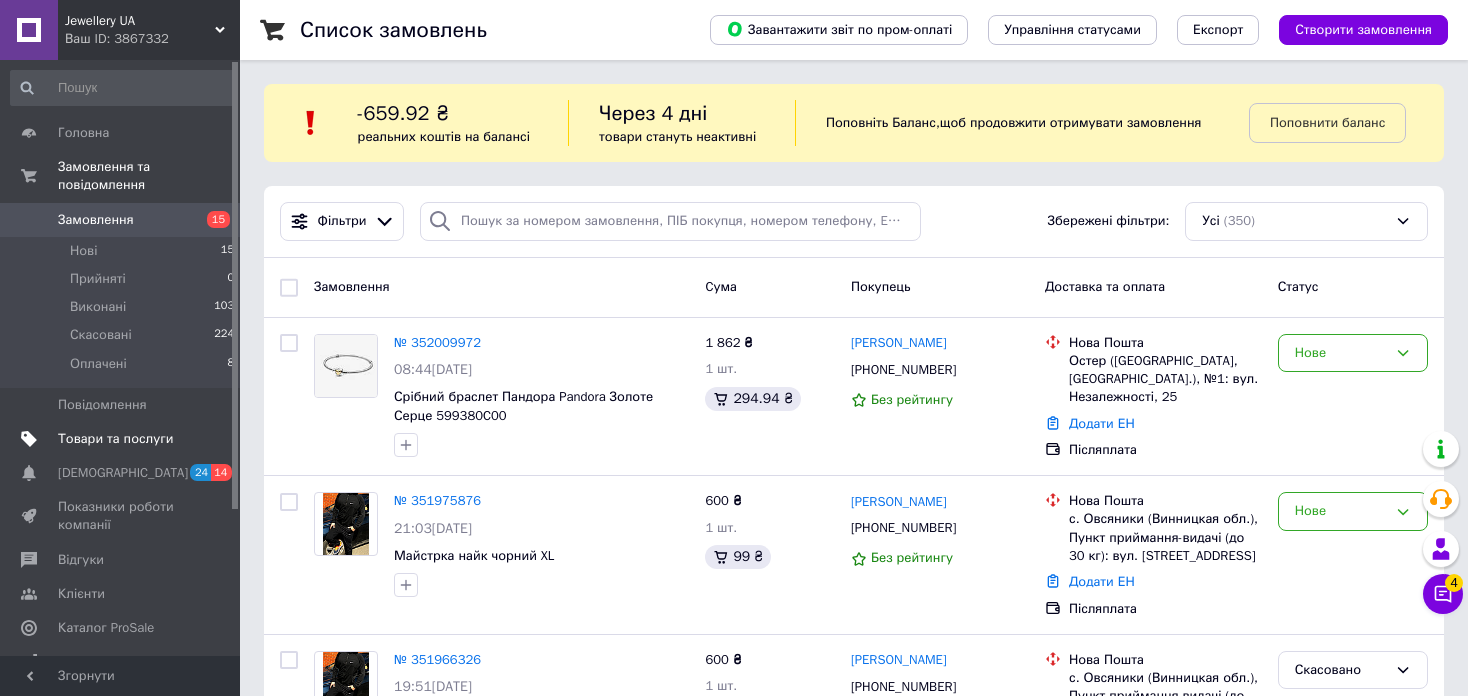 click on "Товари та послуги" at bounding box center (115, 439) 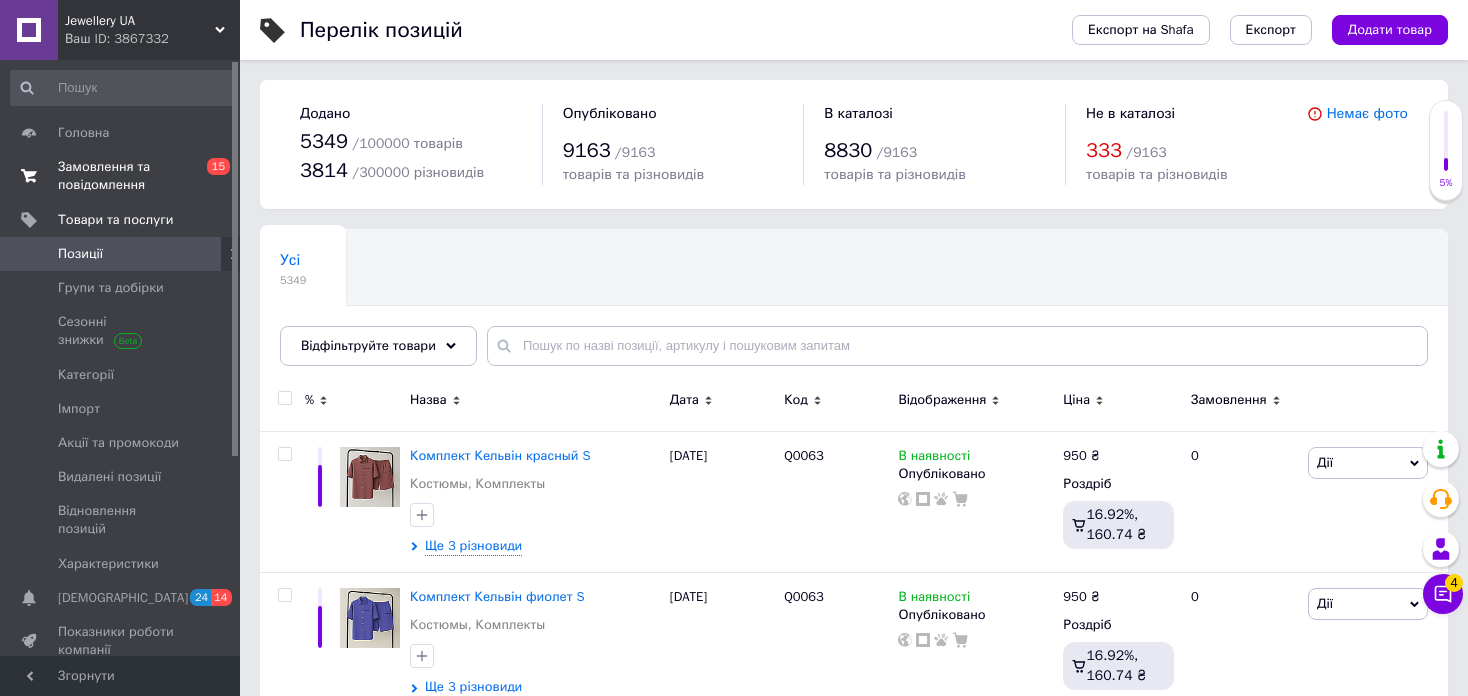 click on "Замовлення та повідомлення" at bounding box center [121, 176] 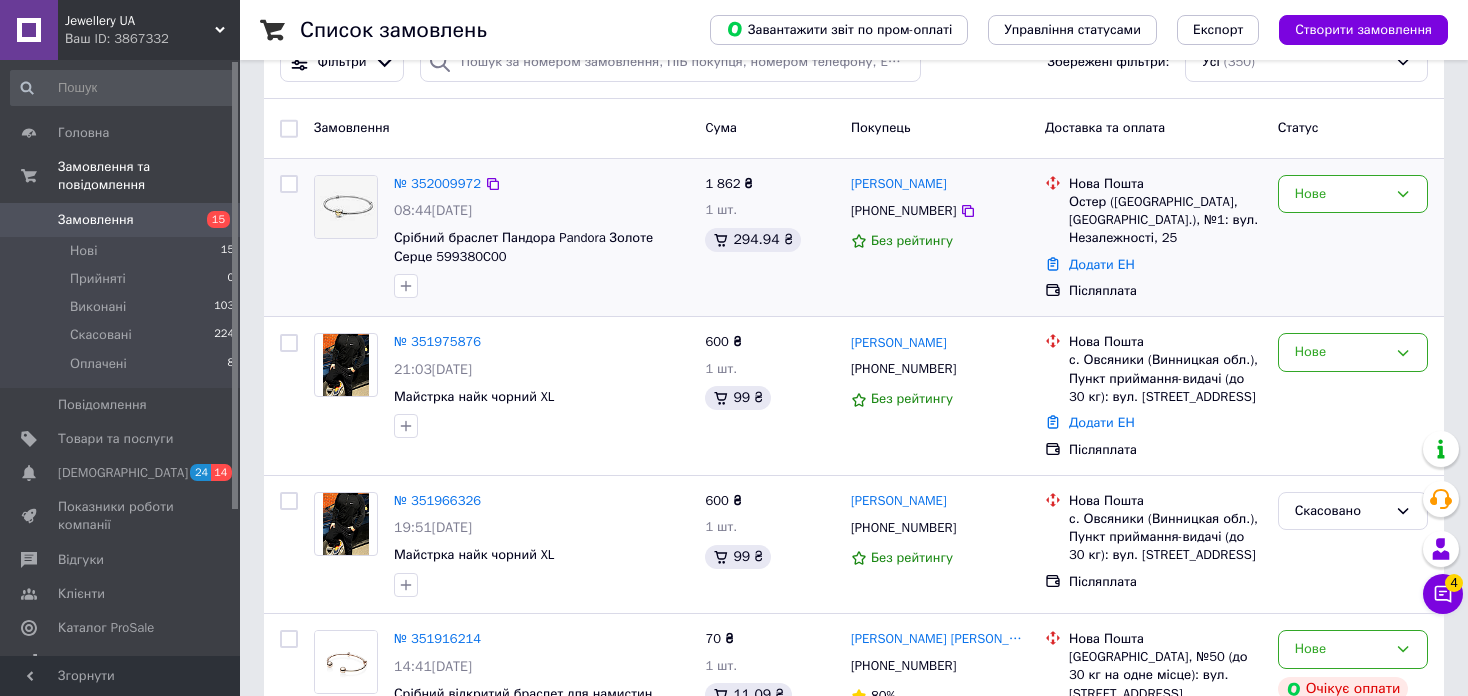 scroll, scrollTop: 200, scrollLeft: 0, axis: vertical 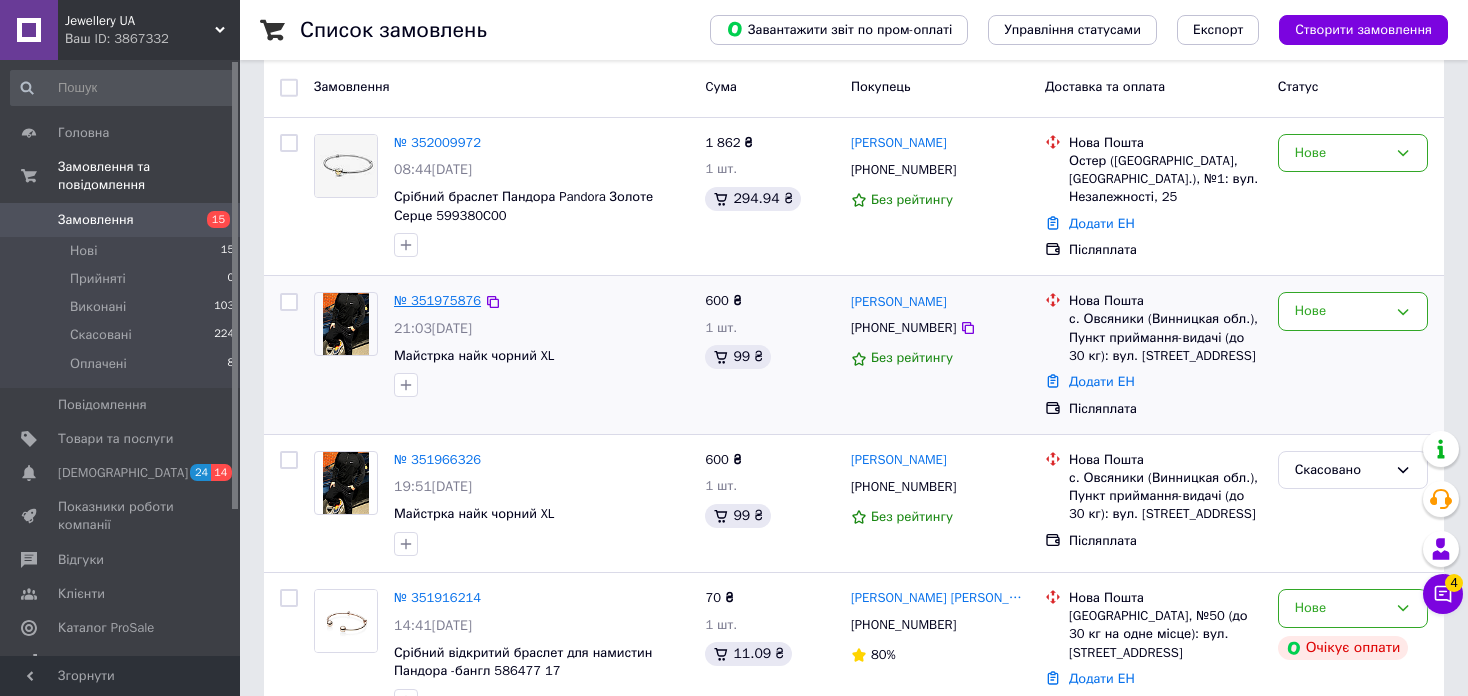 click on "№ 351975876" at bounding box center (437, 300) 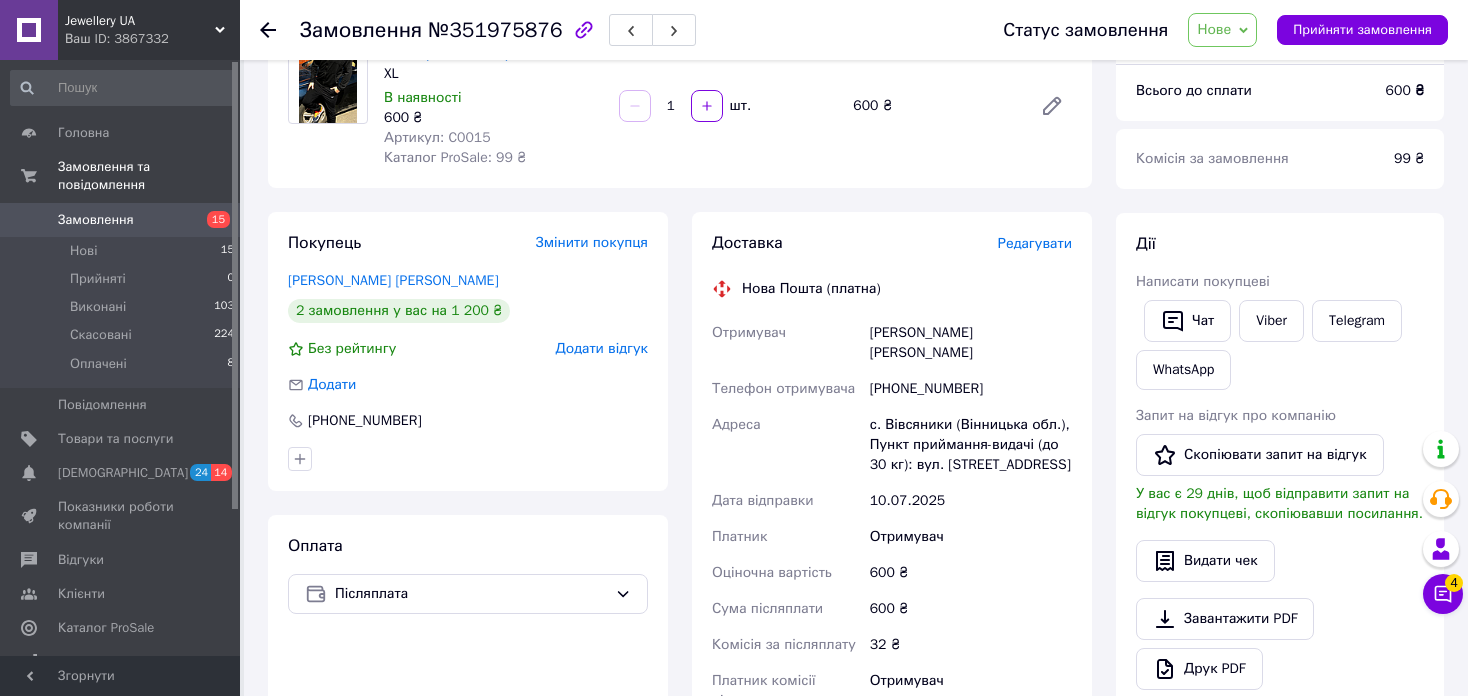 scroll, scrollTop: 200, scrollLeft: 0, axis: vertical 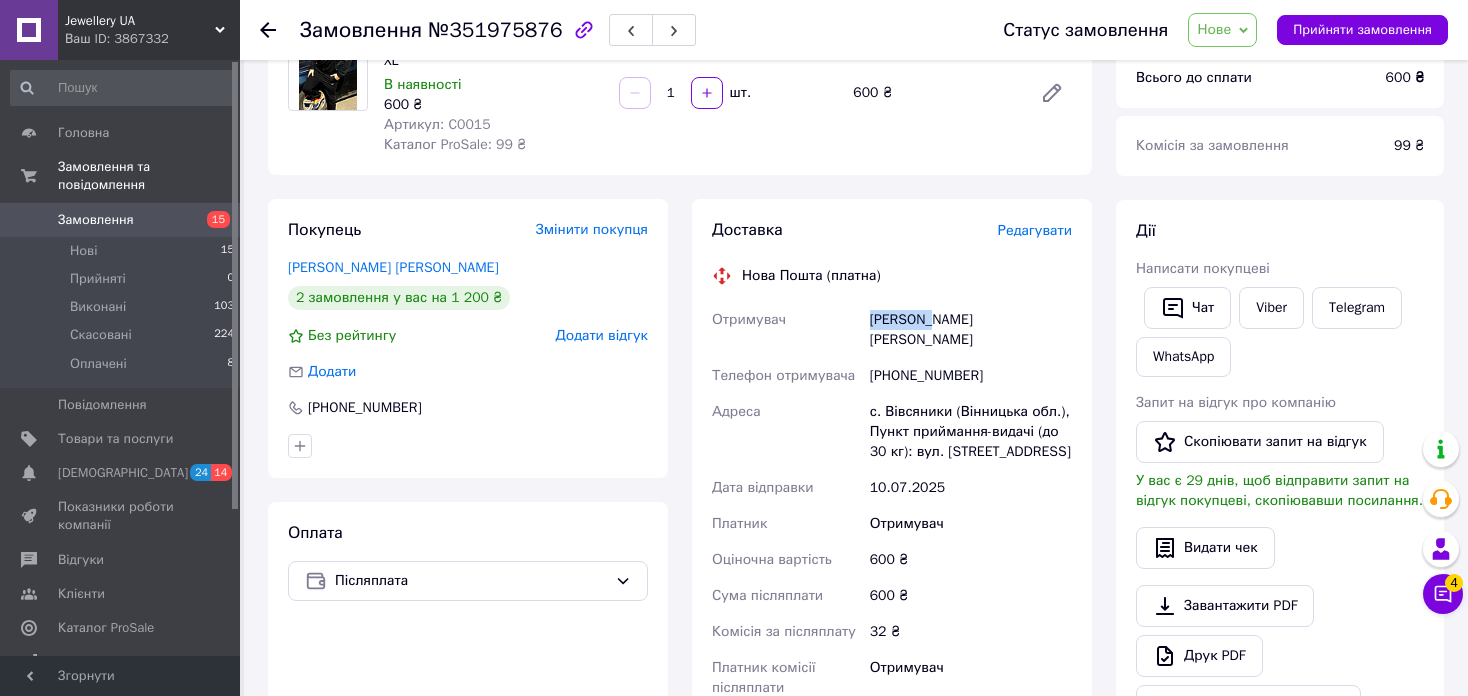 drag, startPoint x: 859, startPoint y: 319, endPoint x: 922, endPoint y: 321, distance: 63.03174 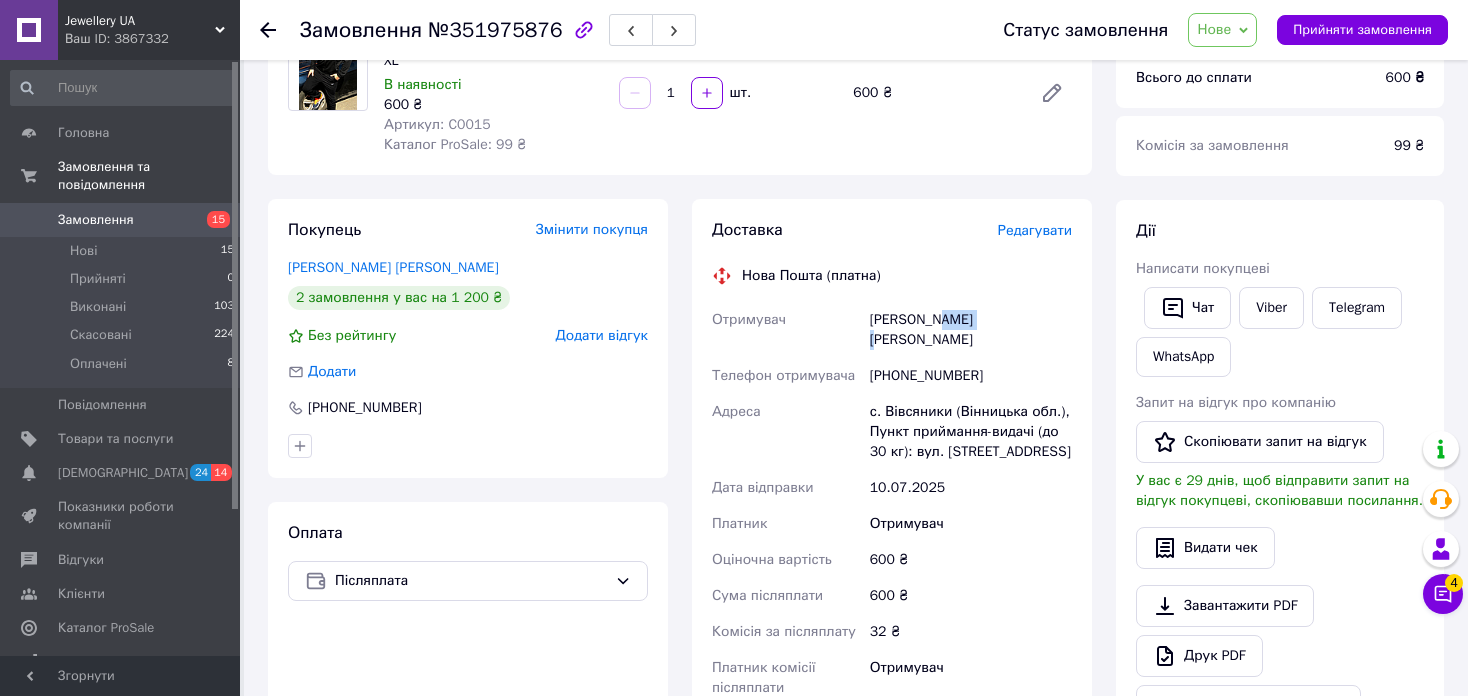 drag, startPoint x: 947, startPoint y: 324, endPoint x: 931, endPoint y: 322, distance: 16.124516 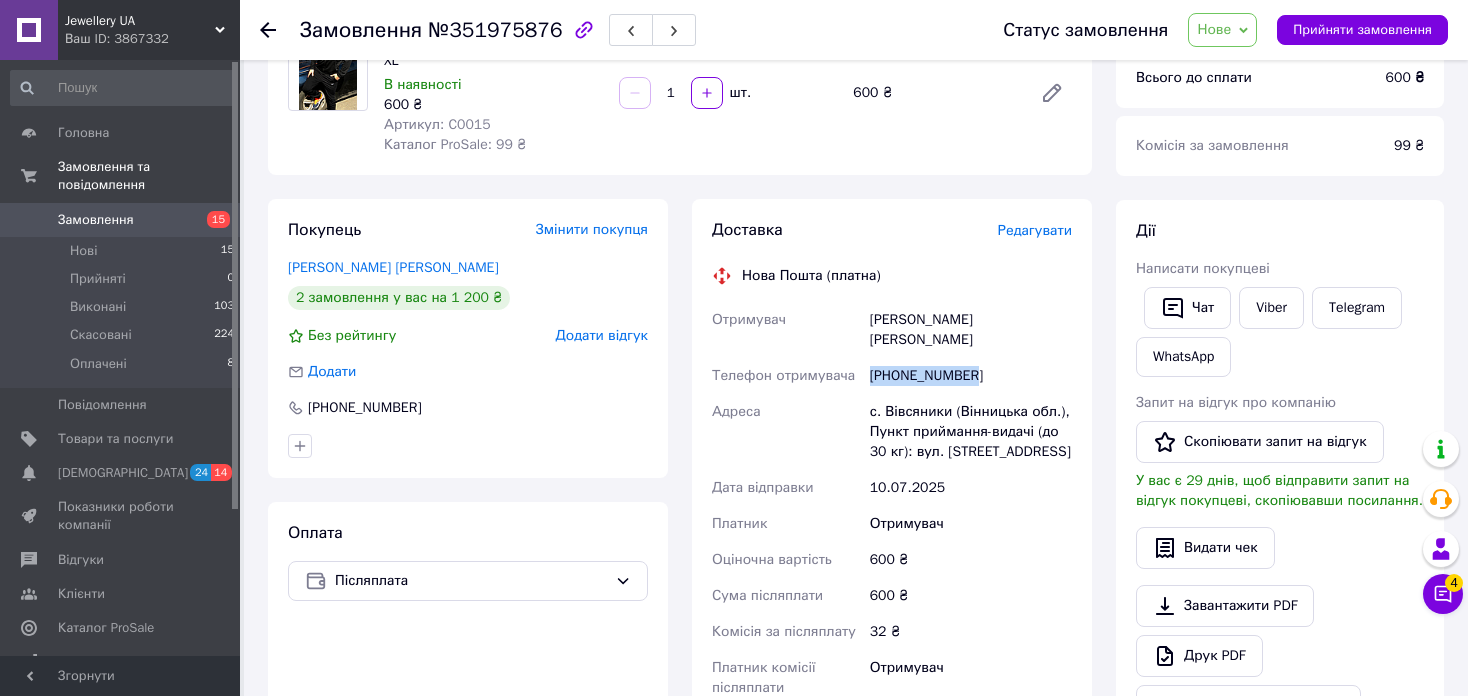 drag, startPoint x: 987, startPoint y: 356, endPoint x: 872, endPoint y: 365, distance: 115.35164 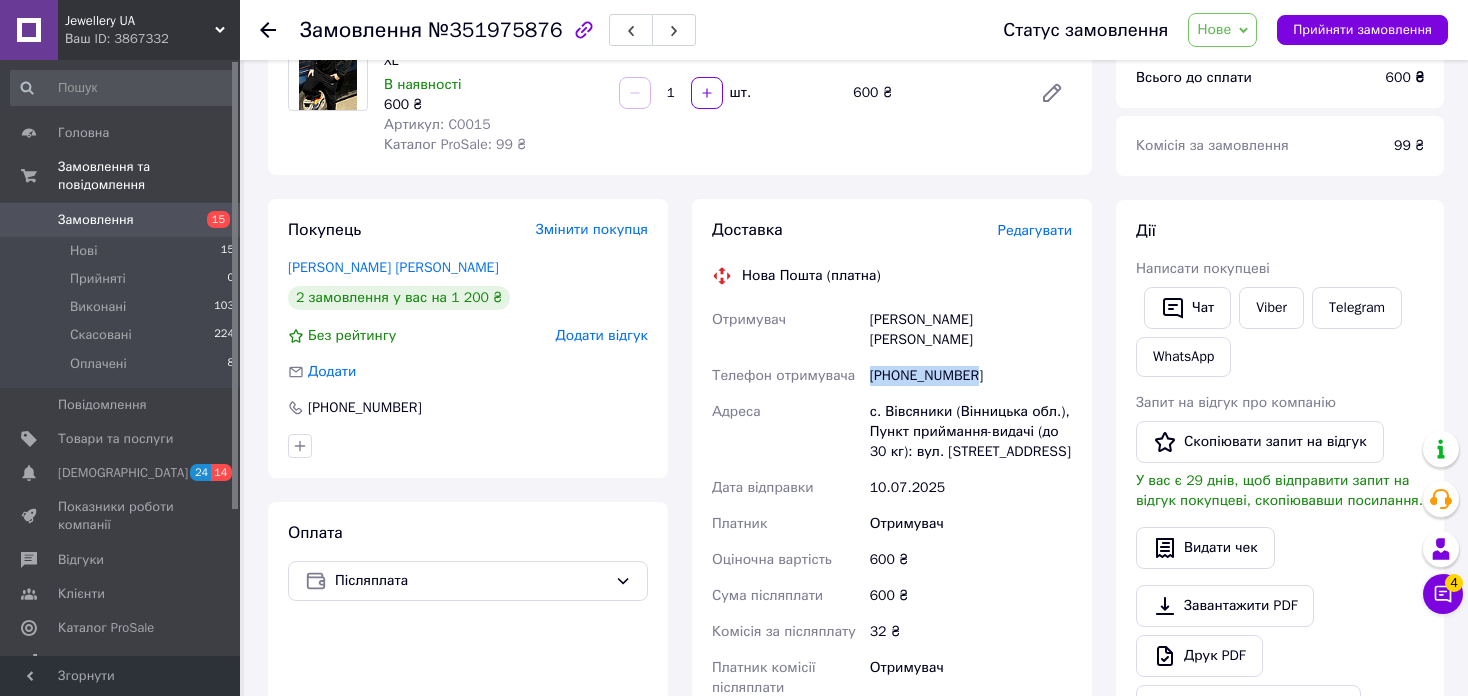 click on "[PHONE_NUMBER]" at bounding box center (971, 376) 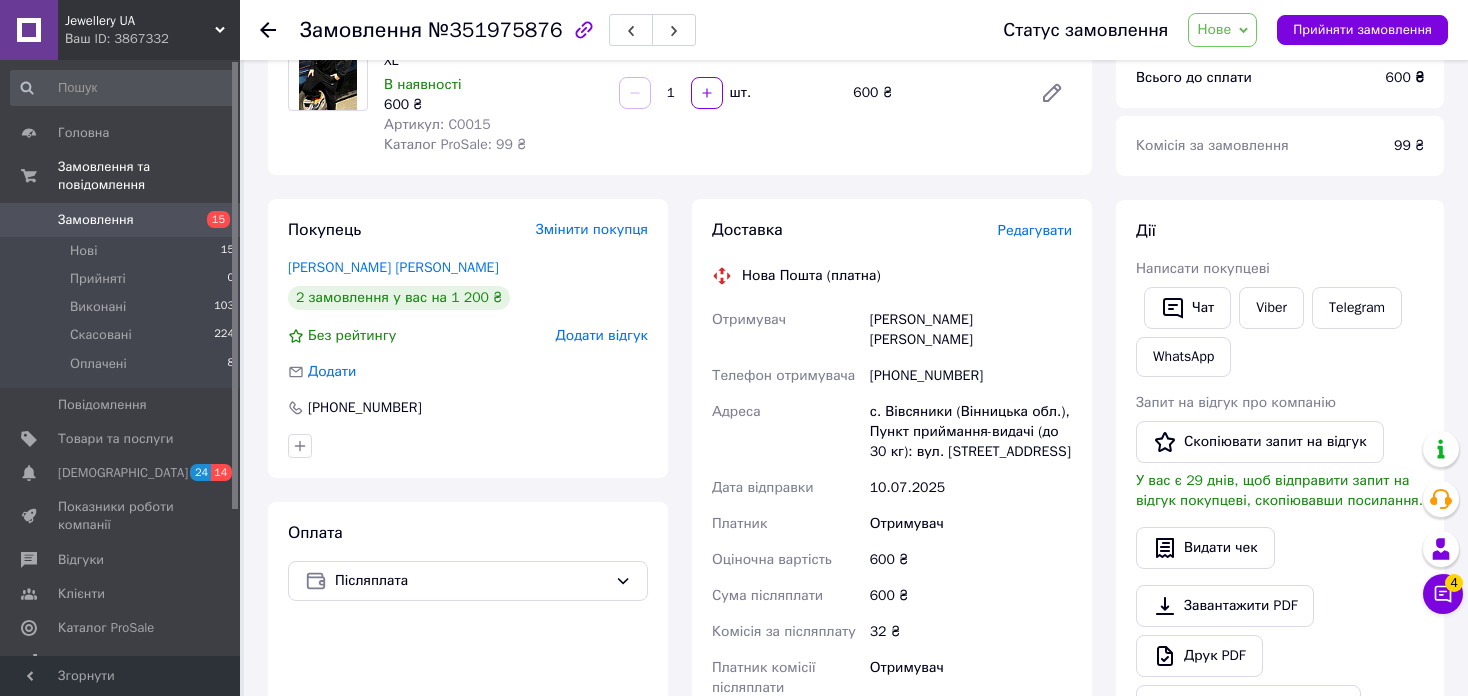 click on "с. Вівсяники (Вінницька обл.), Пункт приймання-видачі (до 30 кг): вул. [STREET_ADDRESS]" at bounding box center (971, 432) 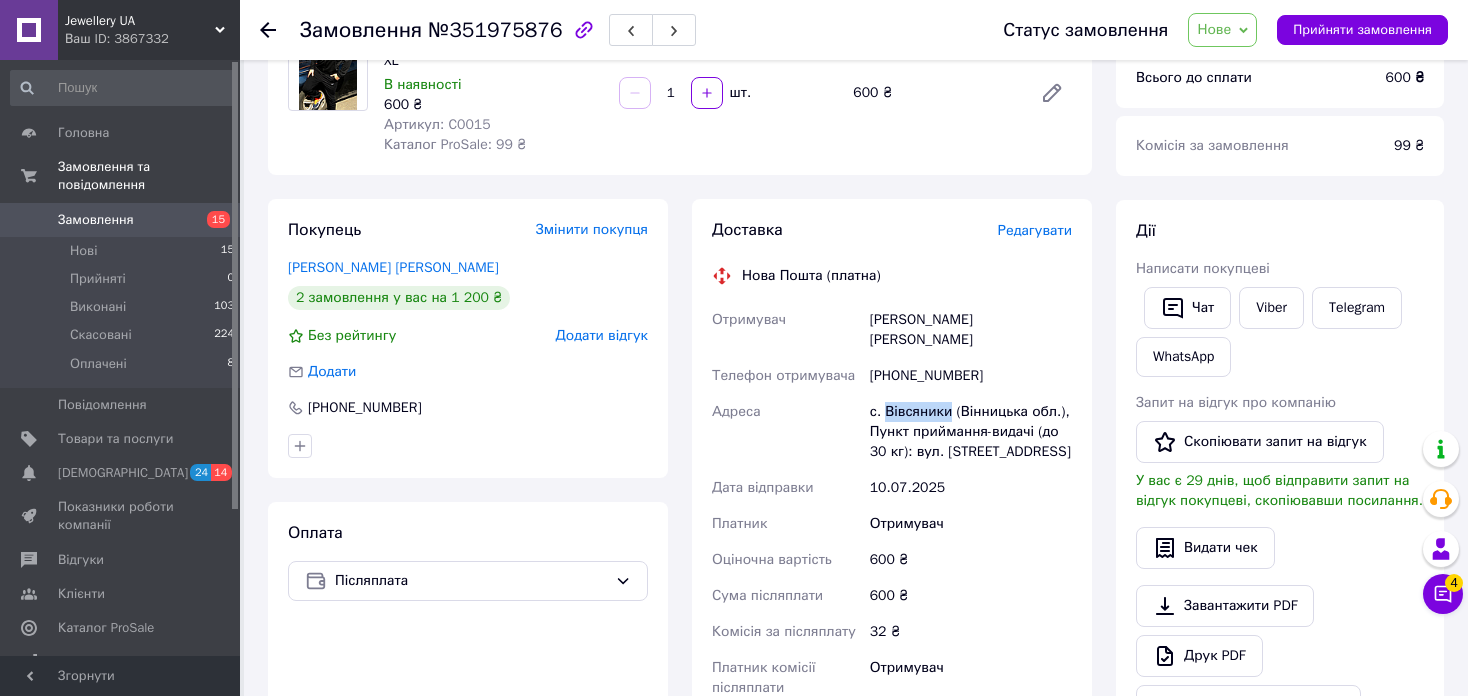 drag, startPoint x: 883, startPoint y: 392, endPoint x: 947, endPoint y: 392, distance: 64 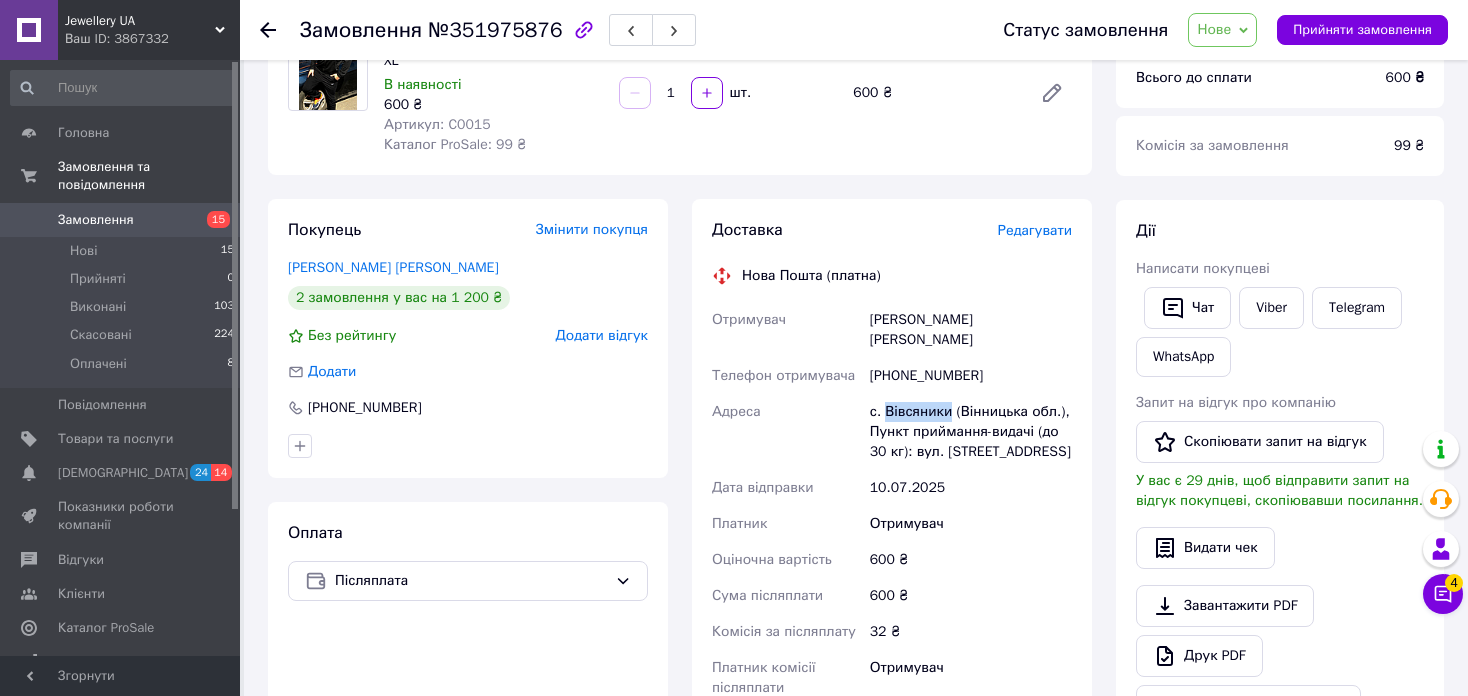 click on "с. Вівсяники (Вінницька обл.), Пункт приймання-видачі (до 30 кг): вул. [STREET_ADDRESS]" at bounding box center [971, 432] 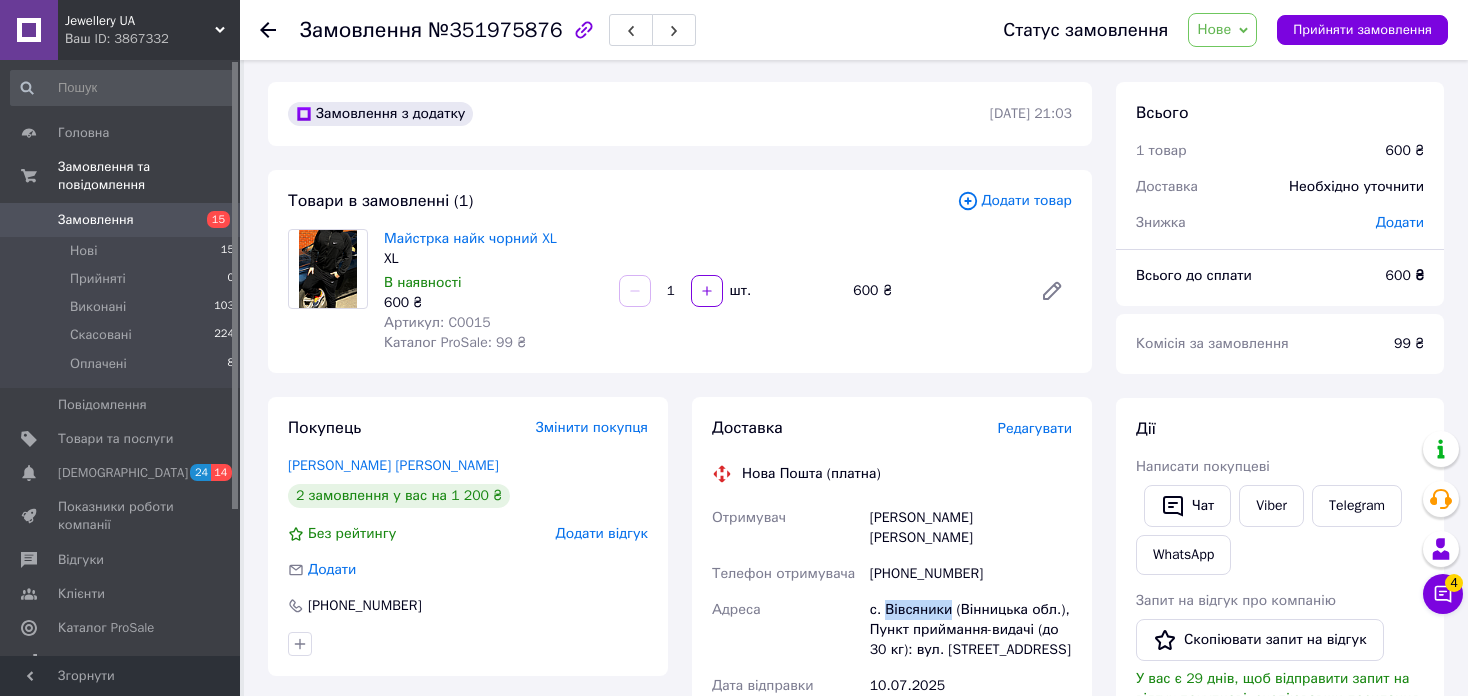 scroll, scrollTop: 0, scrollLeft: 0, axis: both 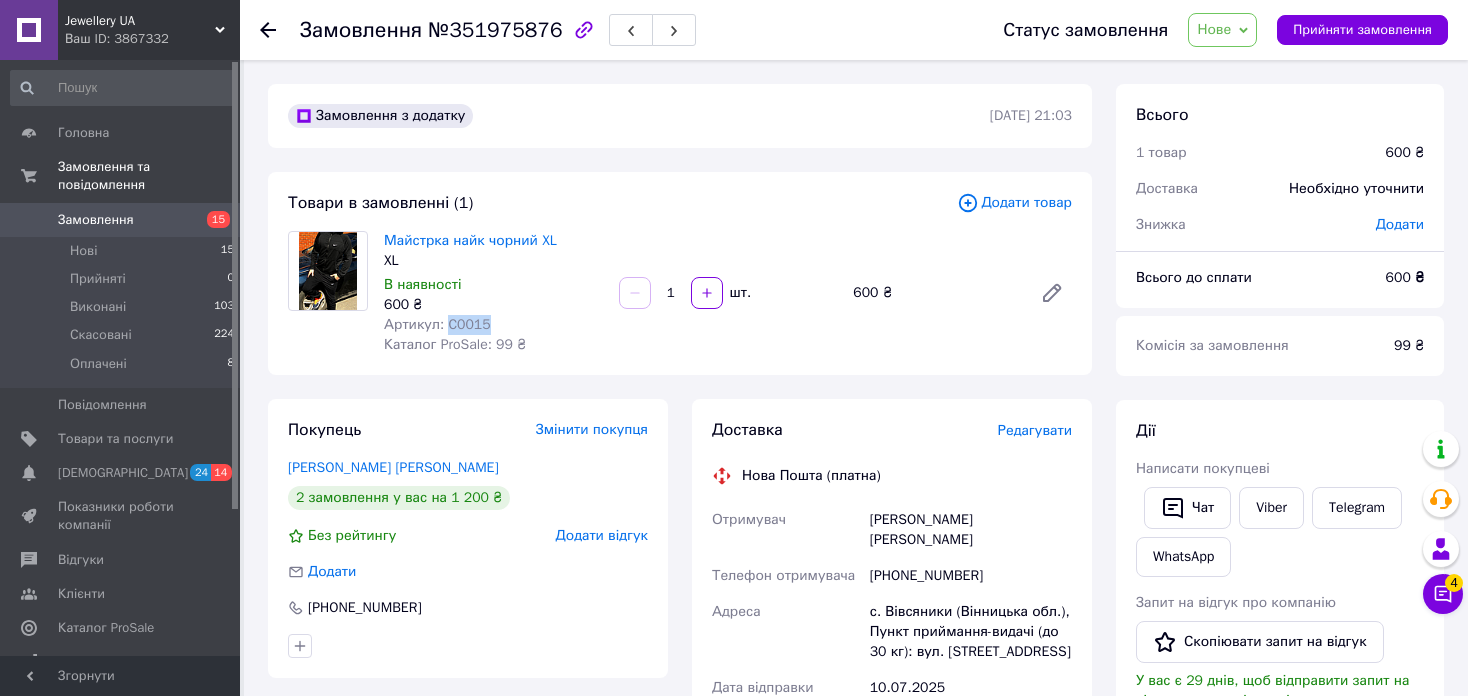 drag, startPoint x: 495, startPoint y: 323, endPoint x: 446, endPoint y: 324, distance: 49.010204 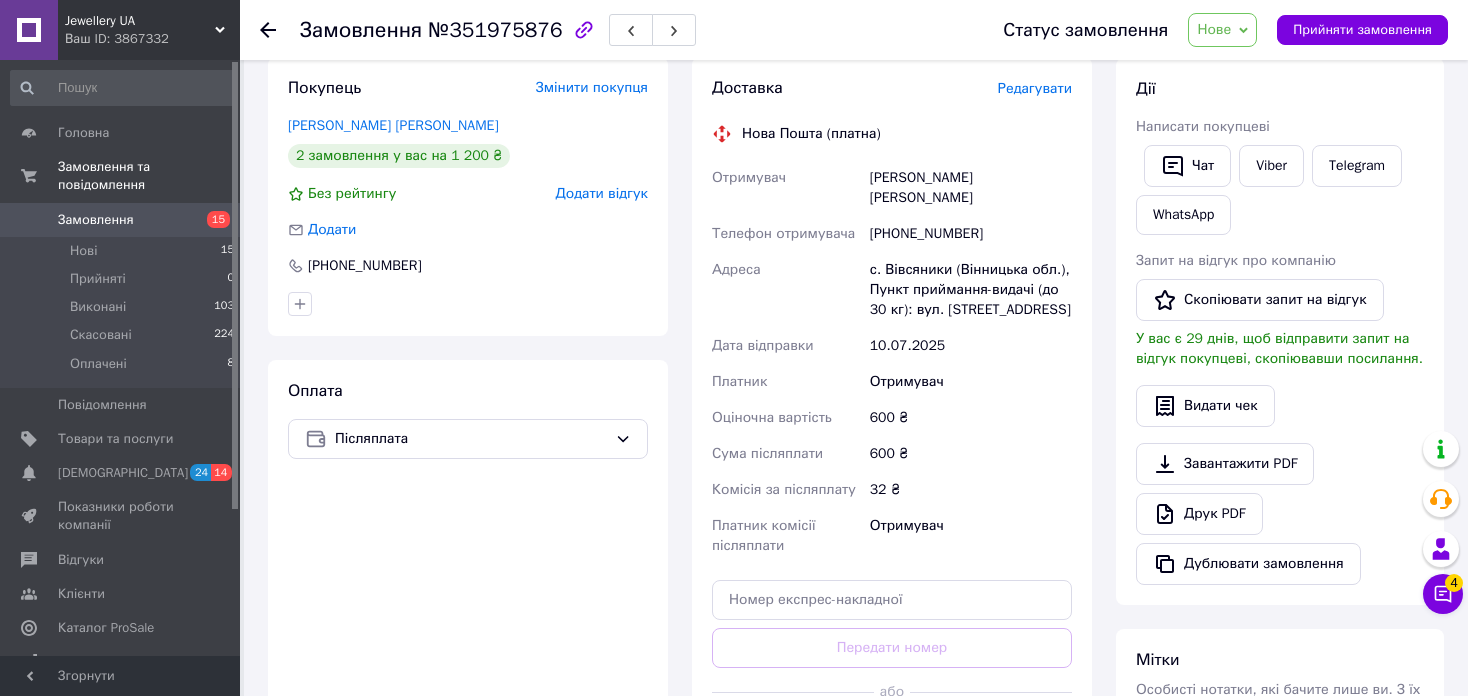 scroll, scrollTop: 400, scrollLeft: 0, axis: vertical 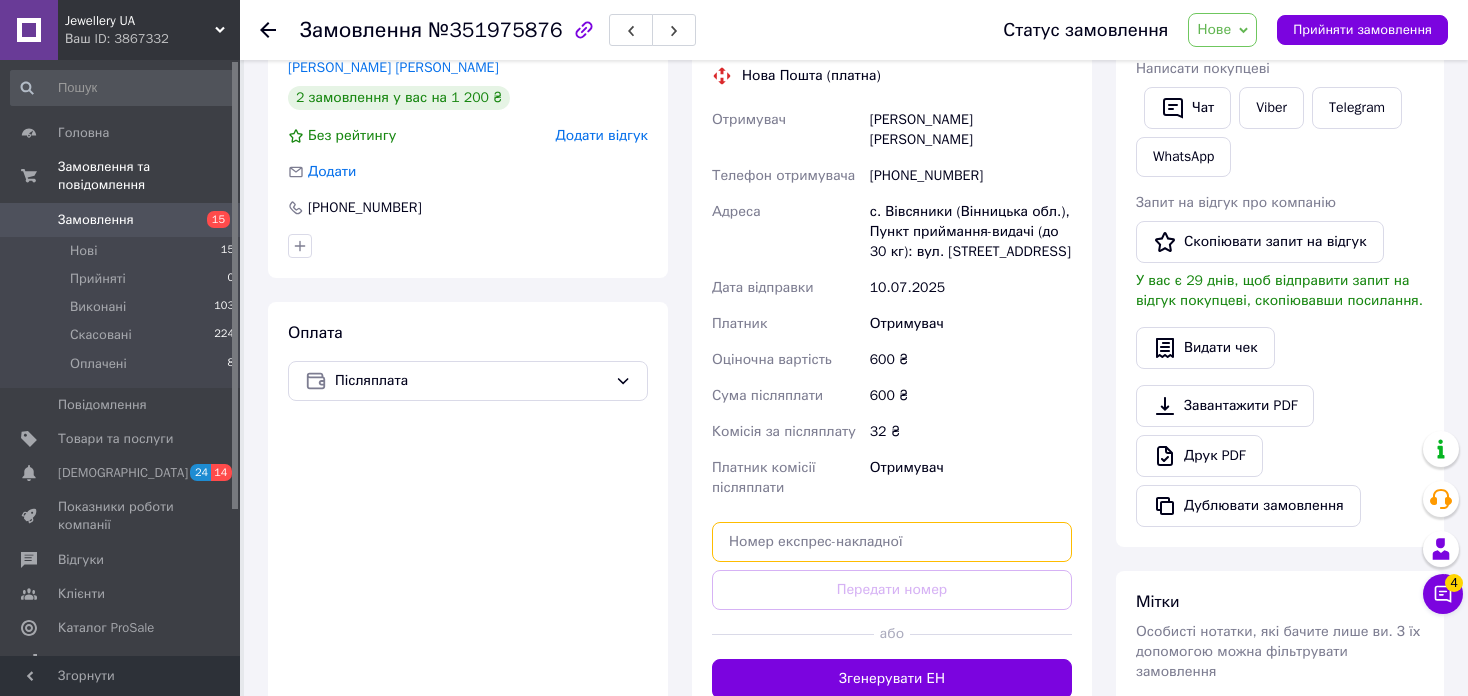click at bounding box center [892, 542] 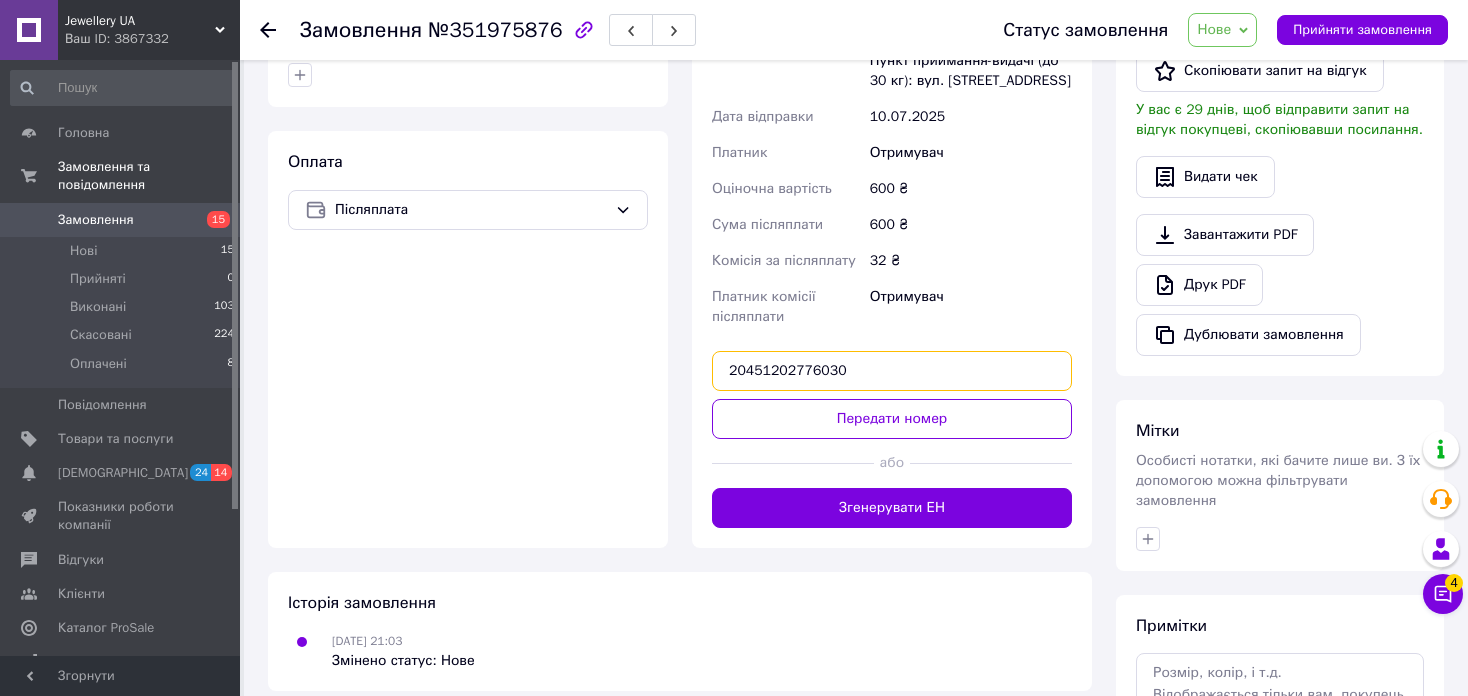 scroll, scrollTop: 600, scrollLeft: 0, axis: vertical 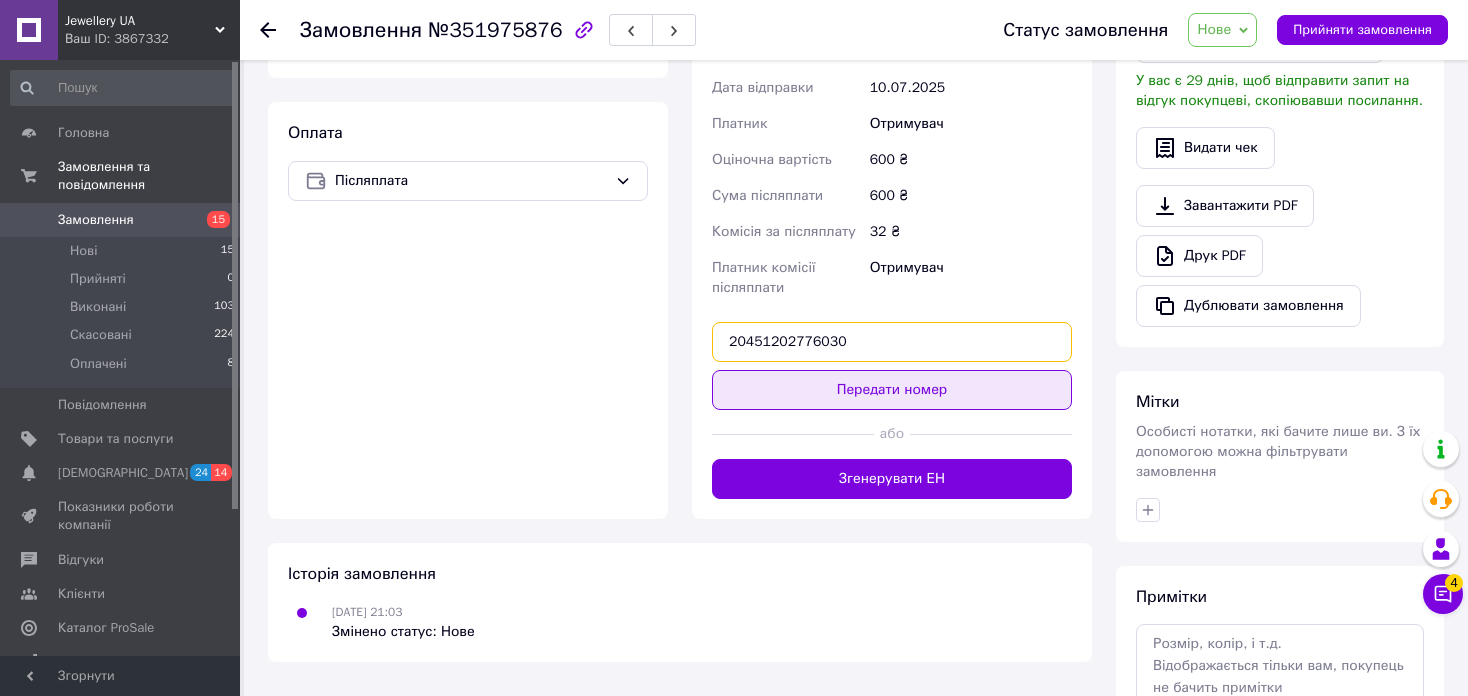 type on "20451202776030" 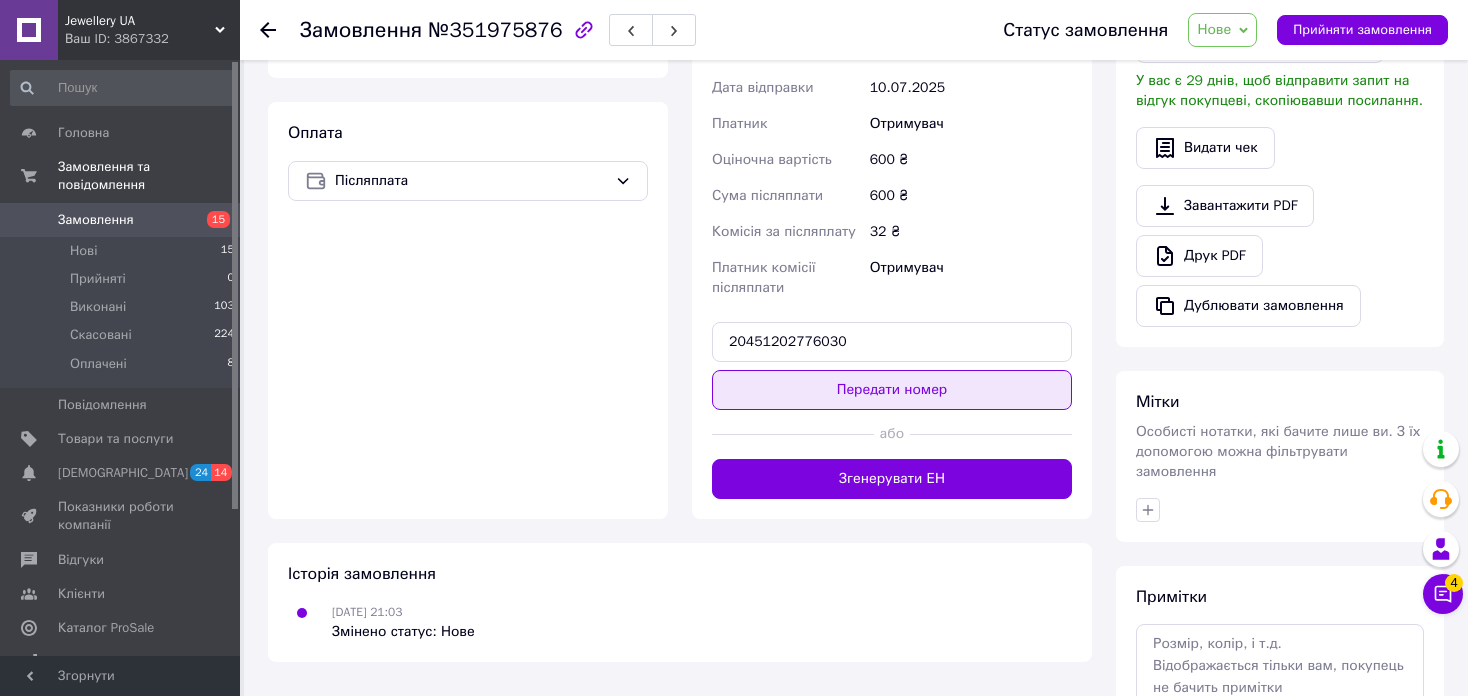 click on "Передати номер" at bounding box center (892, 390) 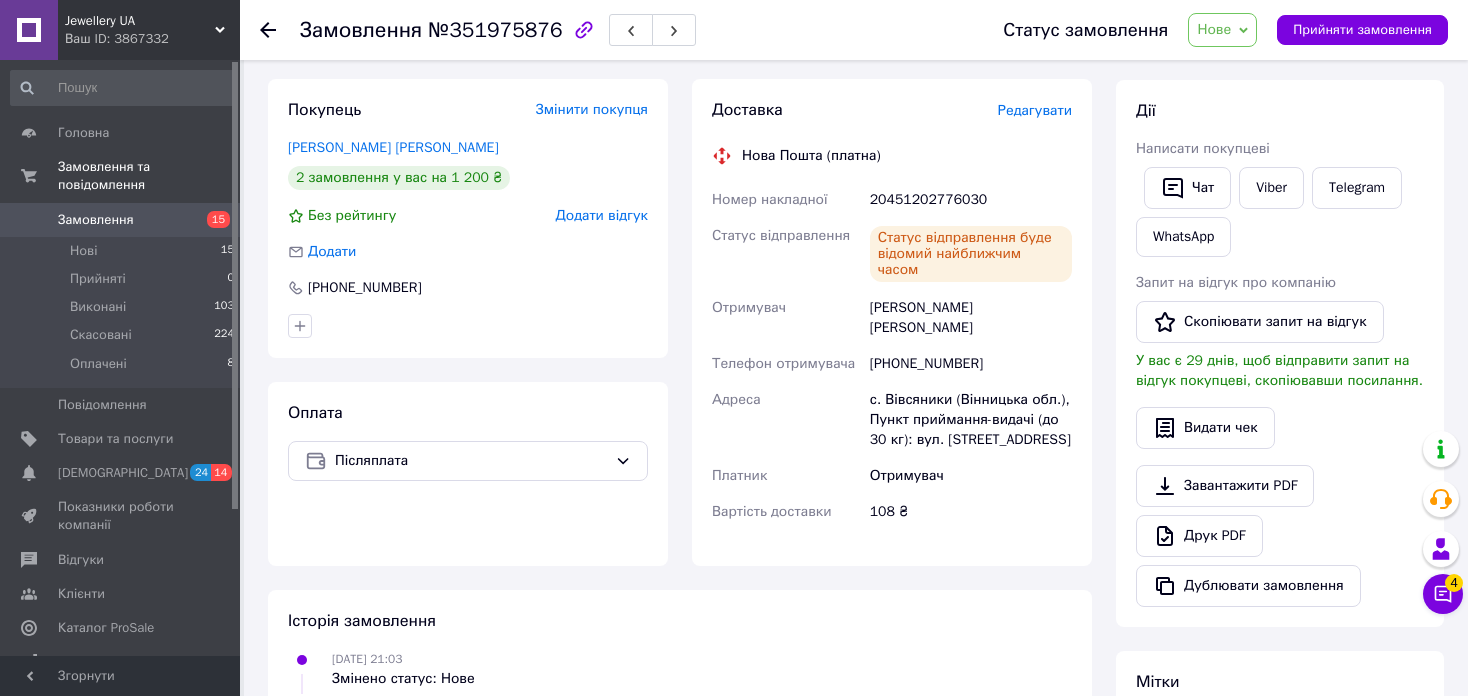 scroll, scrollTop: 300, scrollLeft: 0, axis: vertical 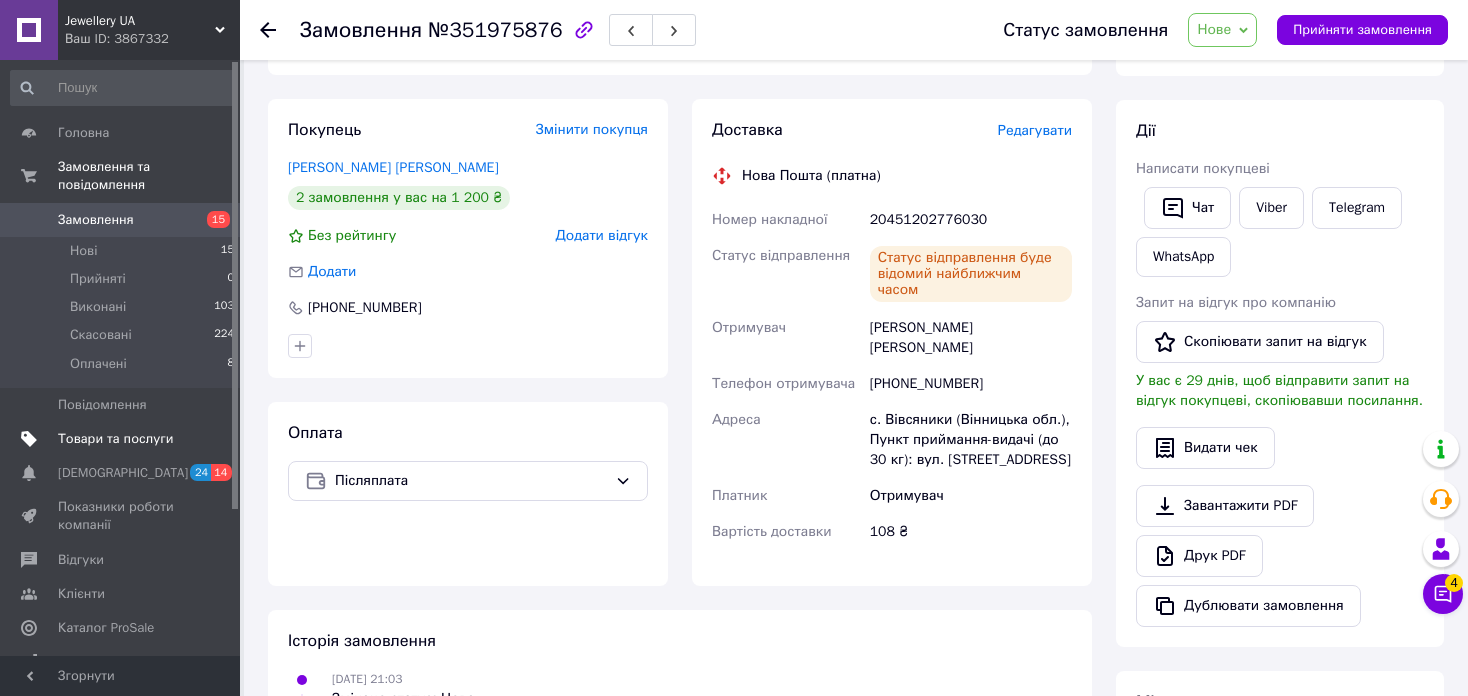 click on "Товари та послуги" at bounding box center (115, 439) 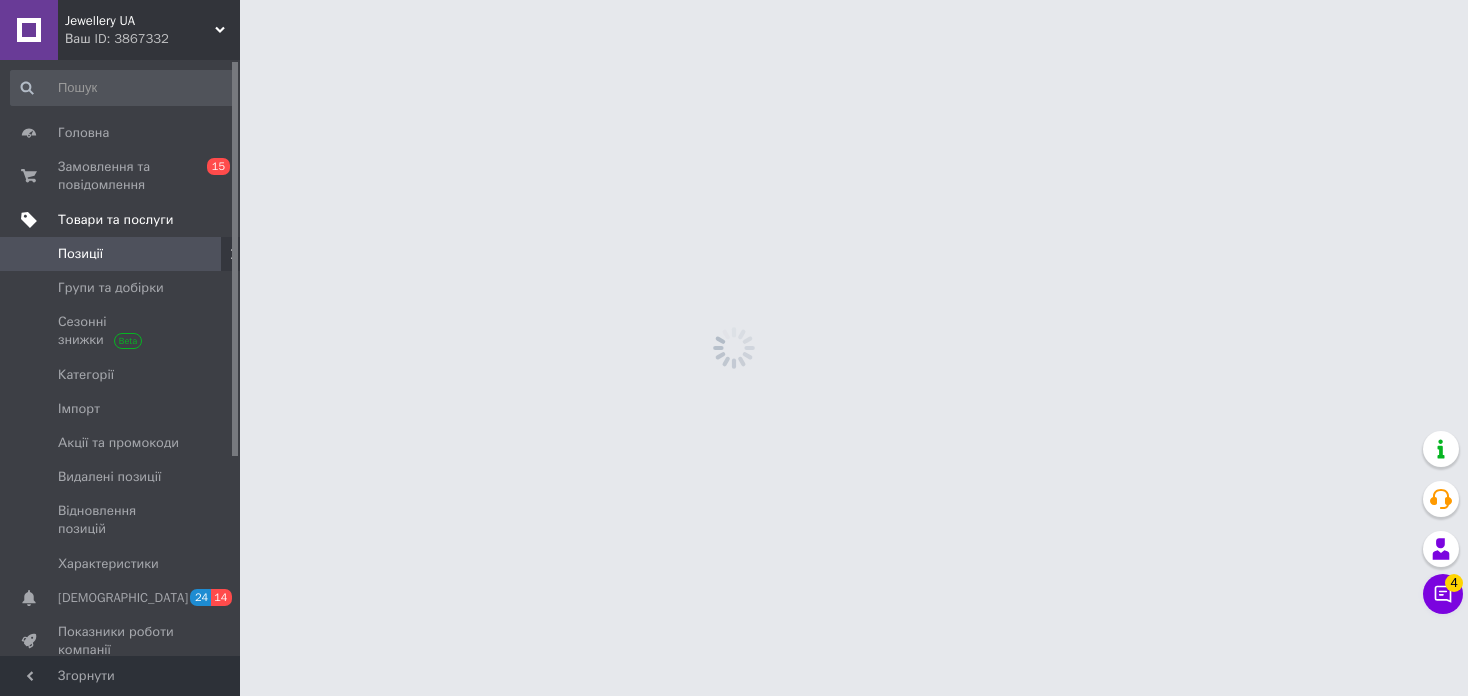scroll, scrollTop: 0, scrollLeft: 0, axis: both 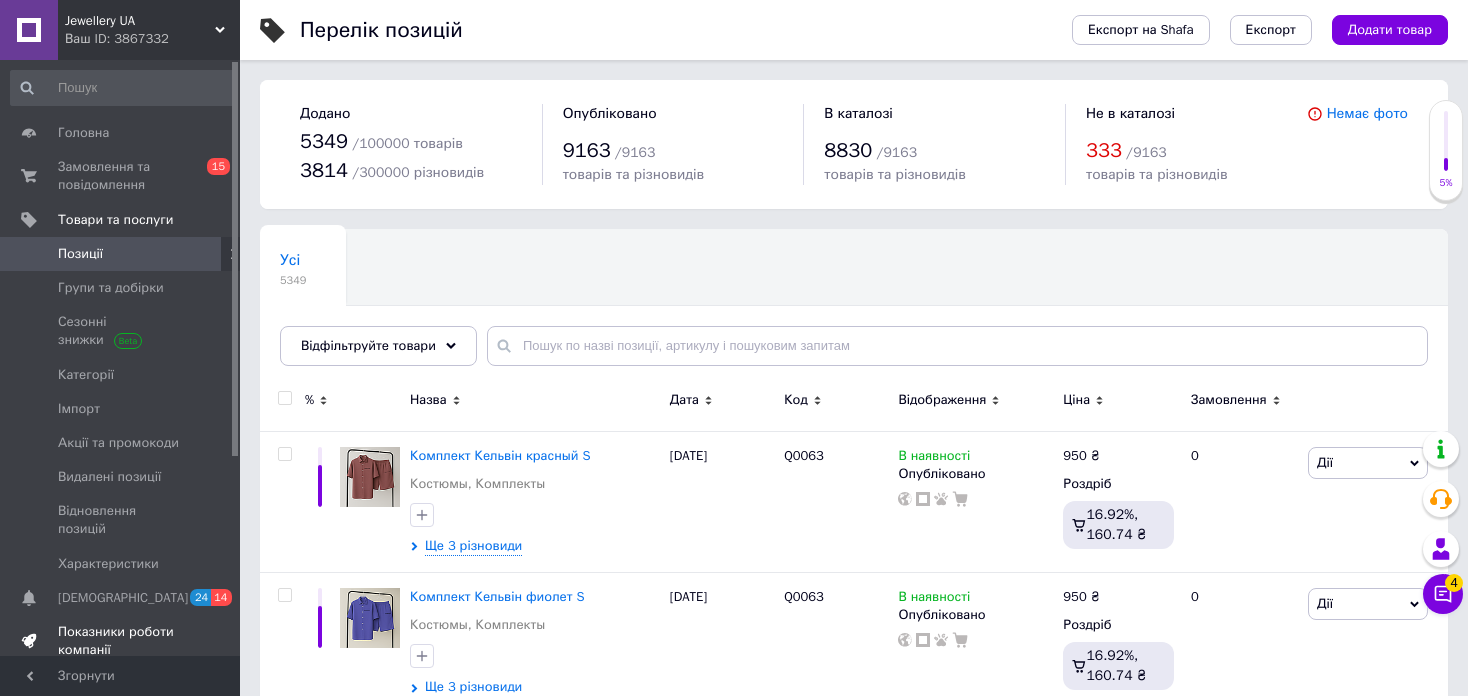 click on "Показники роботи компанії" at bounding box center [121, 641] 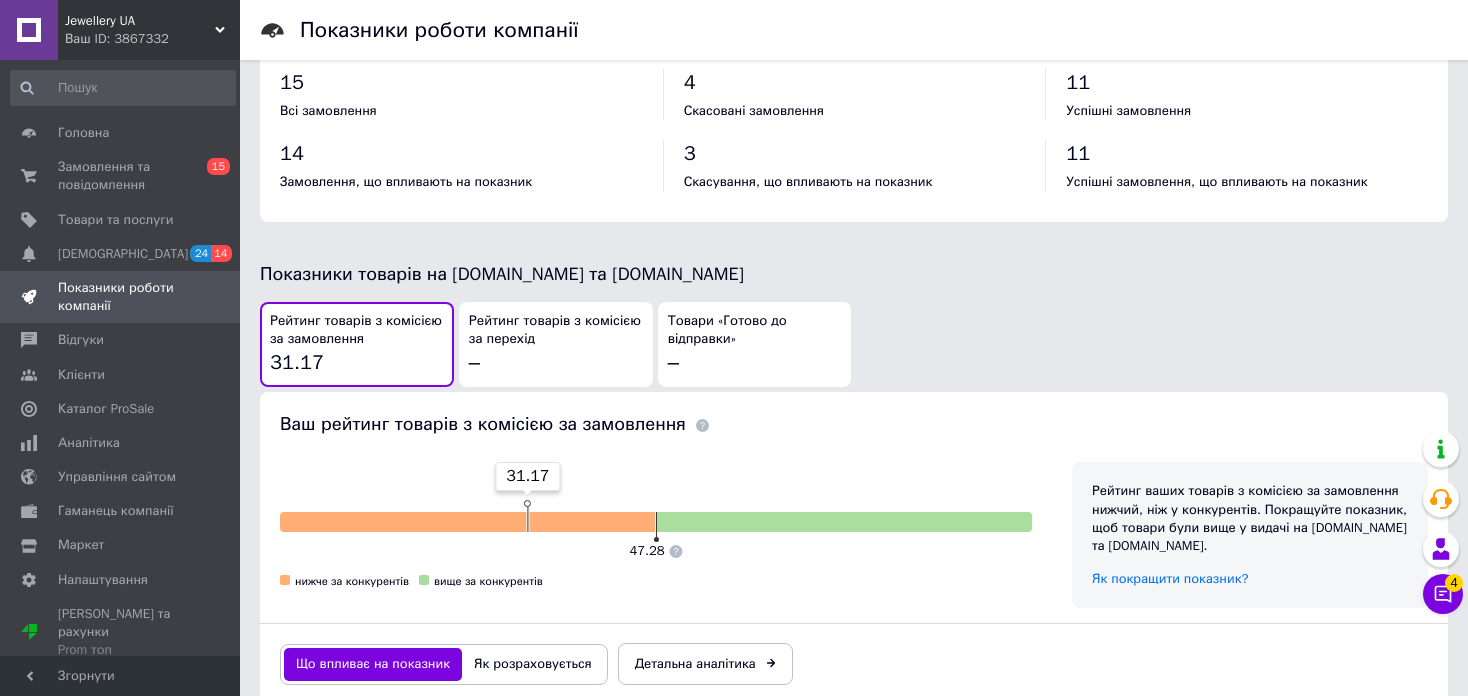 scroll, scrollTop: 923, scrollLeft: 0, axis: vertical 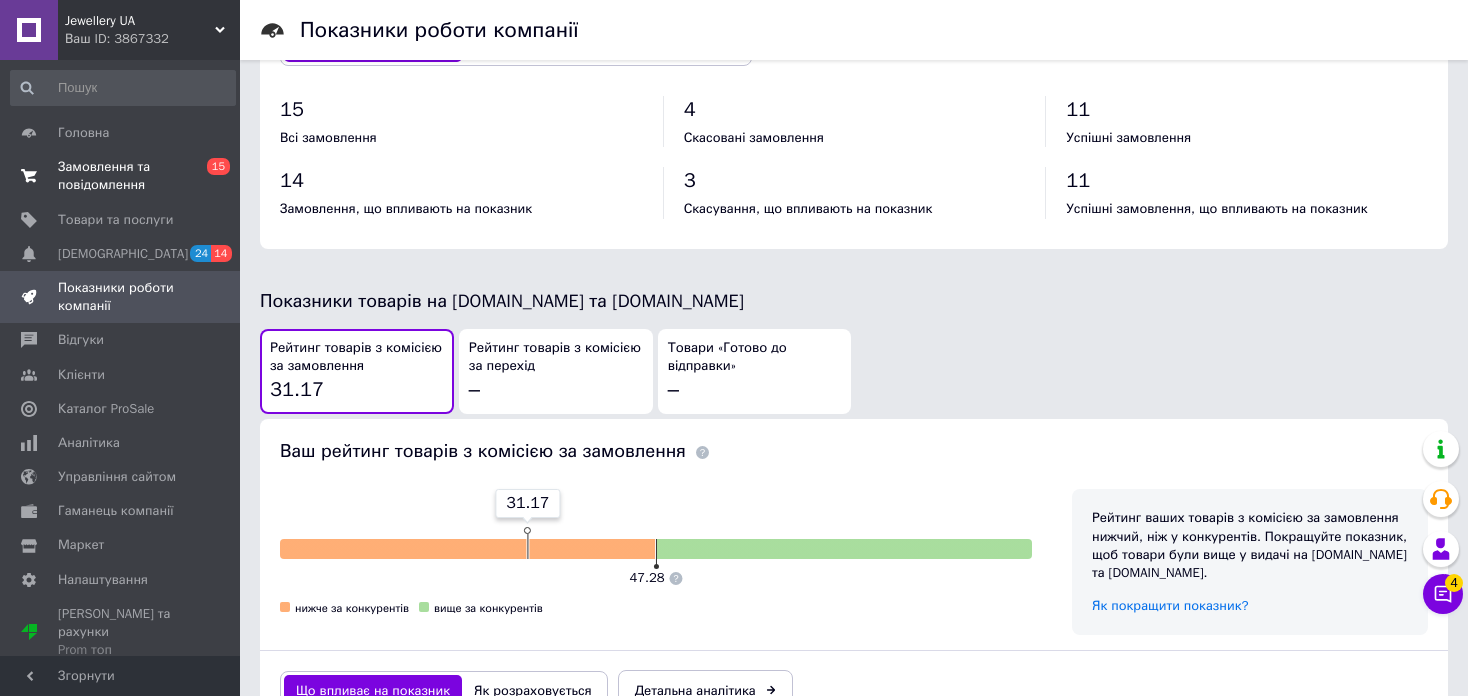 click on "Замовлення та повідомлення" at bounding box center (121, 176) 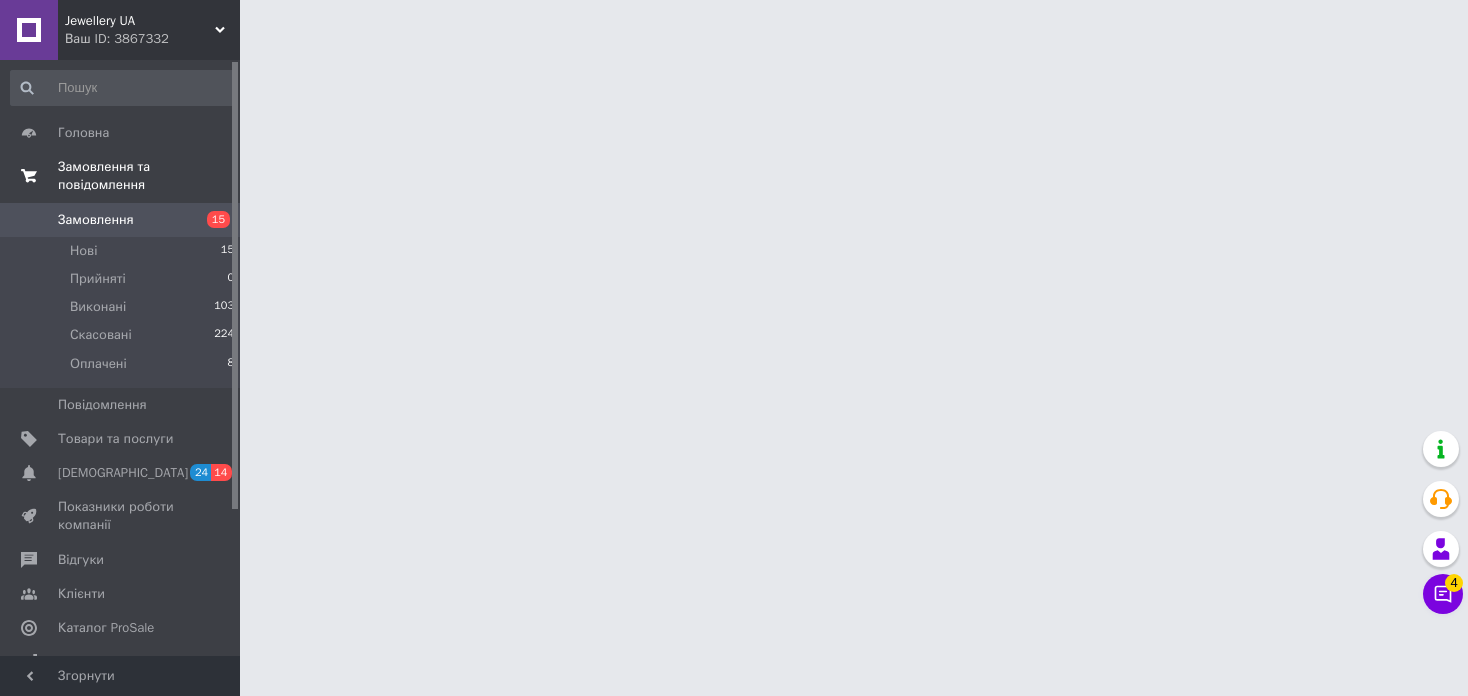 scroll, scrollTop: 0, scrollLeft: 0, axis: both 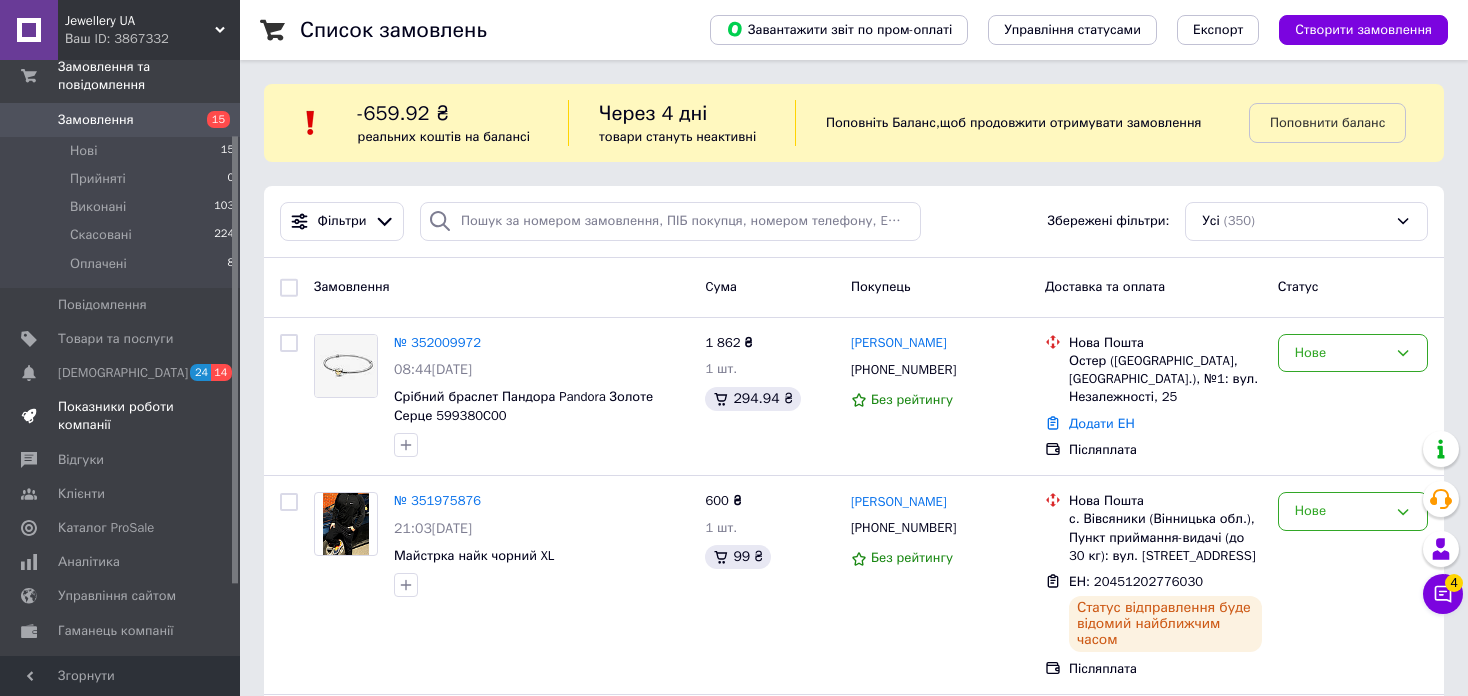 click on "Показники роботи компанії" at bounding box center (121, 416) 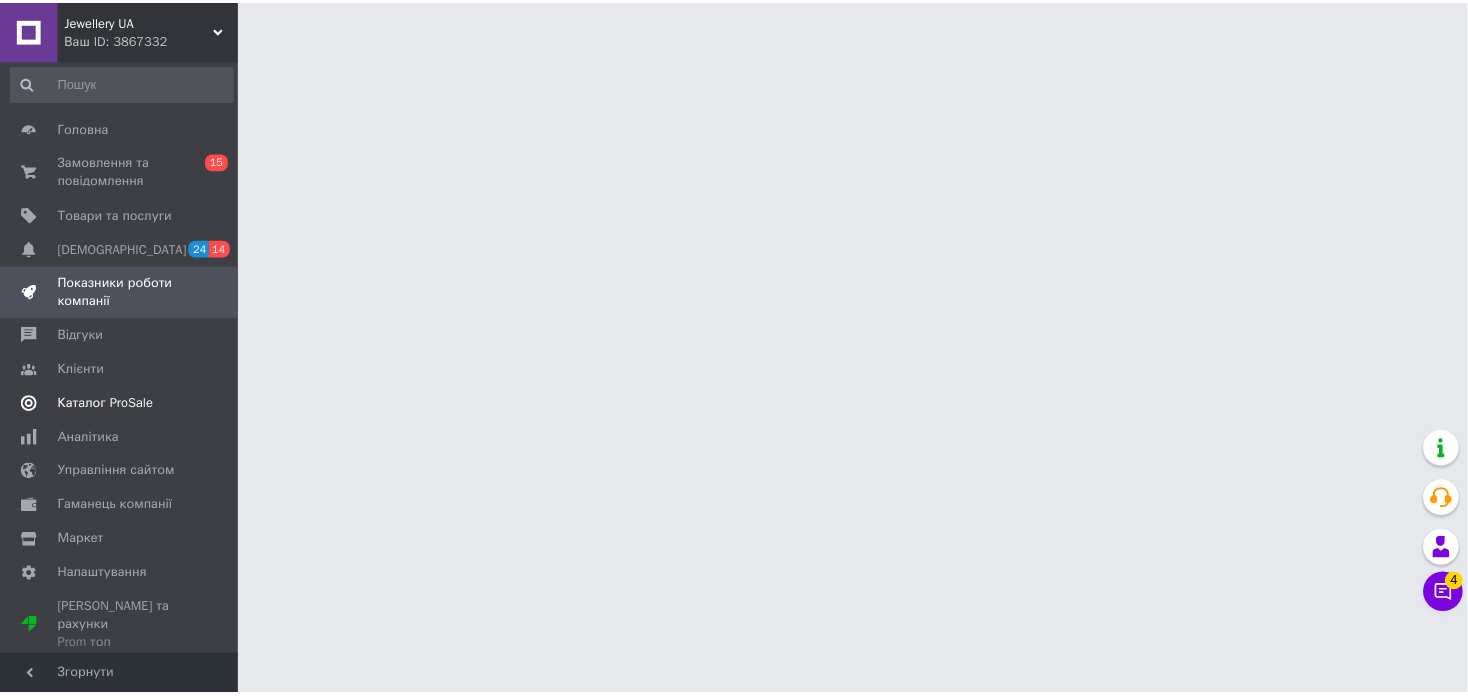 scroll, scrollTop: 0, scrollLeft: 0, axis: both 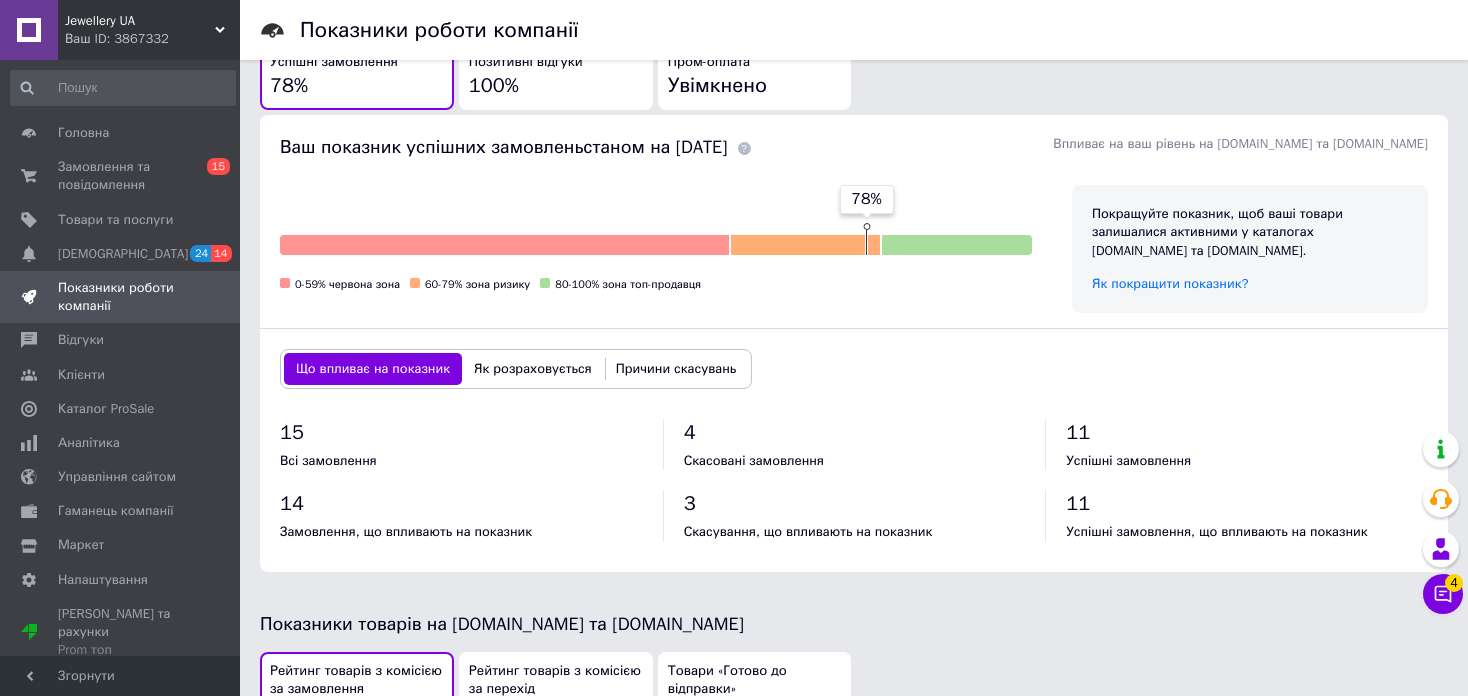 click on "Як розраховується" at bounding box center [533, 369] 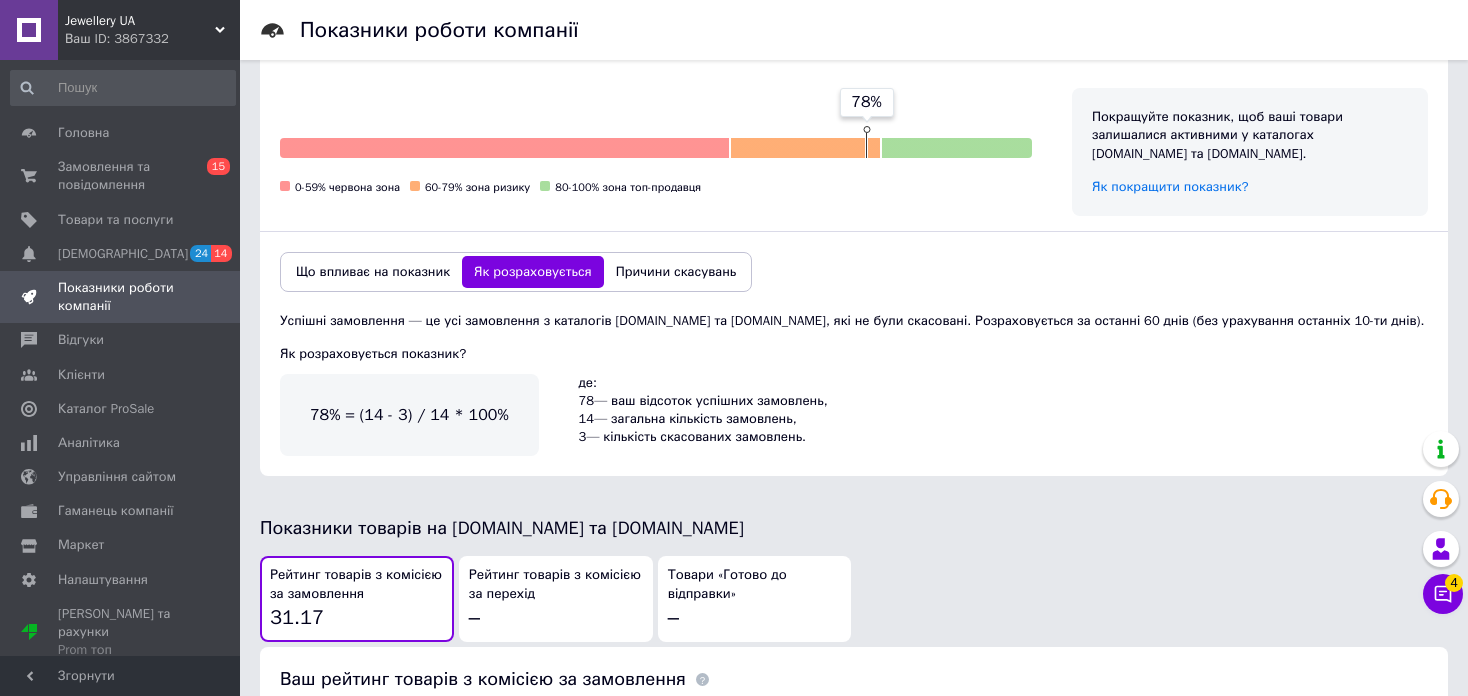 scroll, scrollTop: 700, scrollLeft: 0, axis: vertical 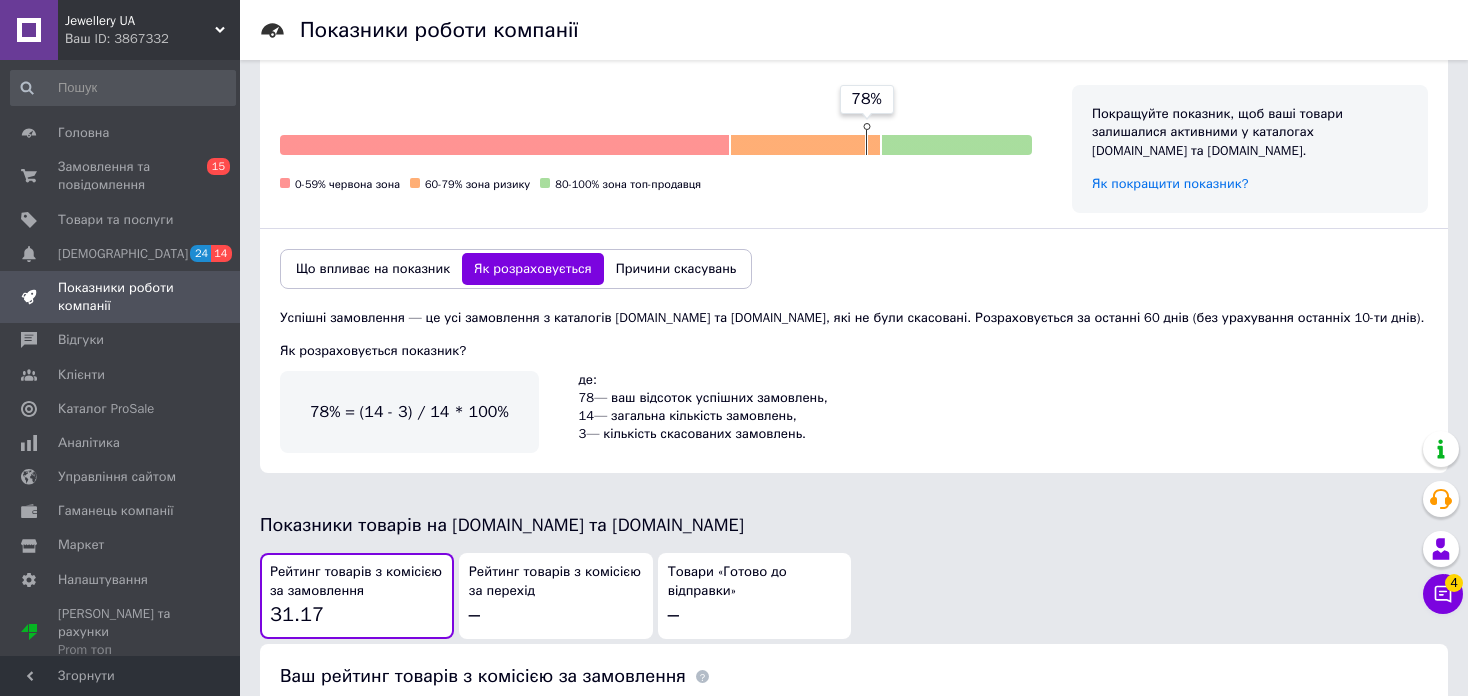 click on "Причини скасувань" at bounding box center (676, 269) 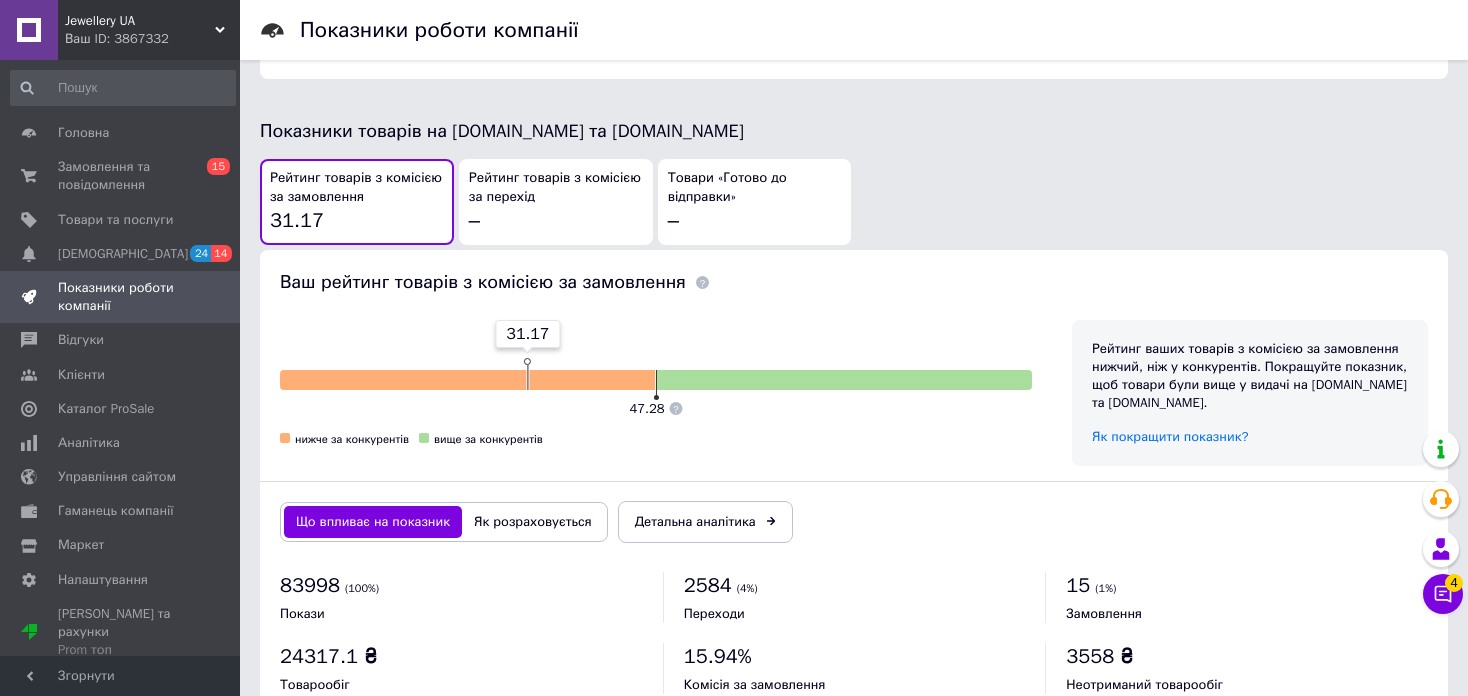 scroll, scrollTop: 1222, scrollLeft: 0, axis: vertical 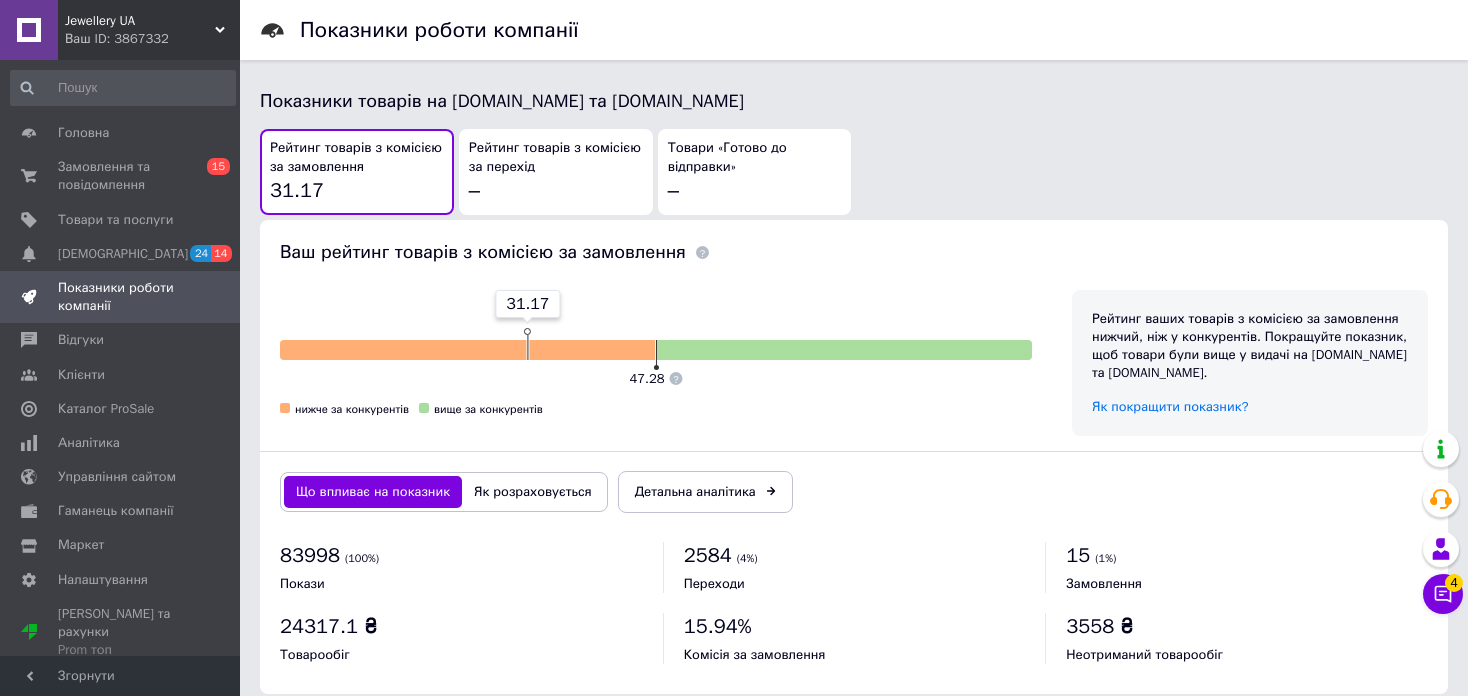 click on "Як розраховується" at bounding box center (533, 492) 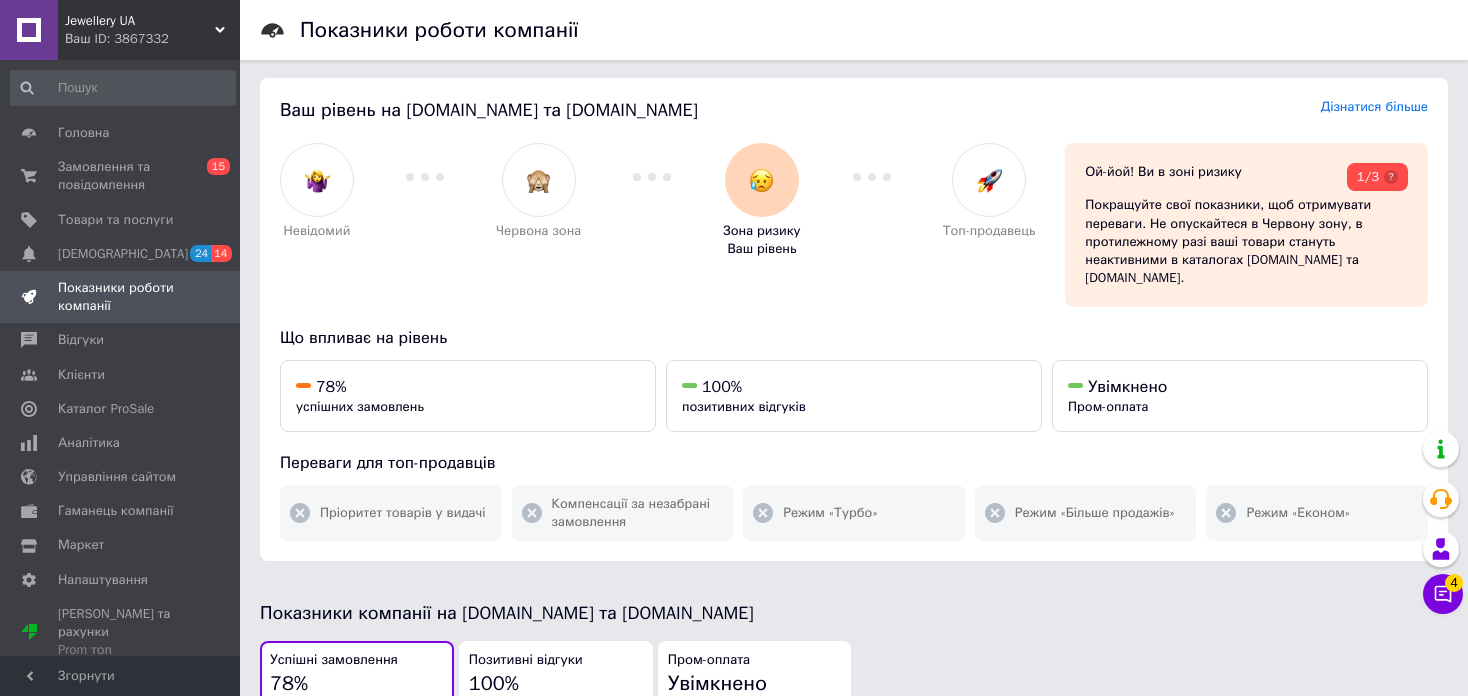 scroll, scrollTop: 0, scrollLeft: 0, axis: both 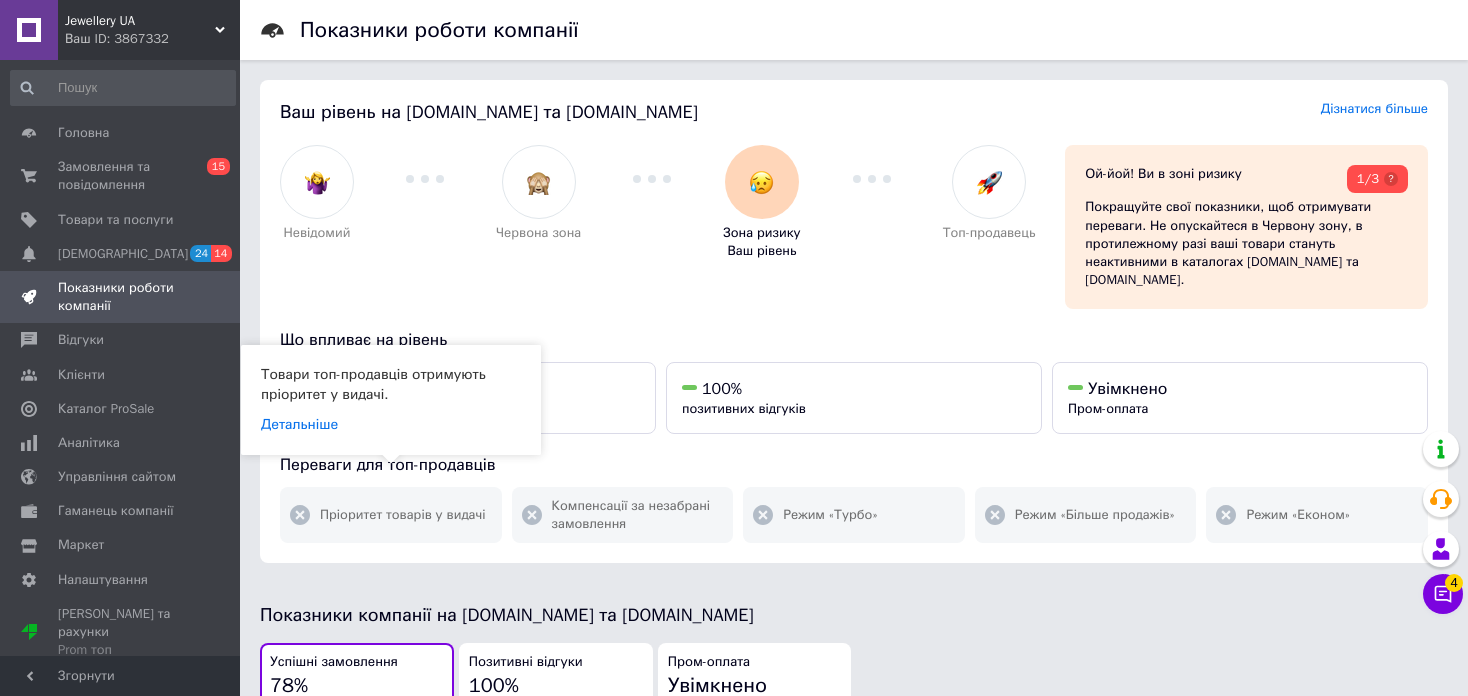 click on "Товари топ-продавців отримують пріоритет у видачі. Детальніше" at bounding box center [391, 400] 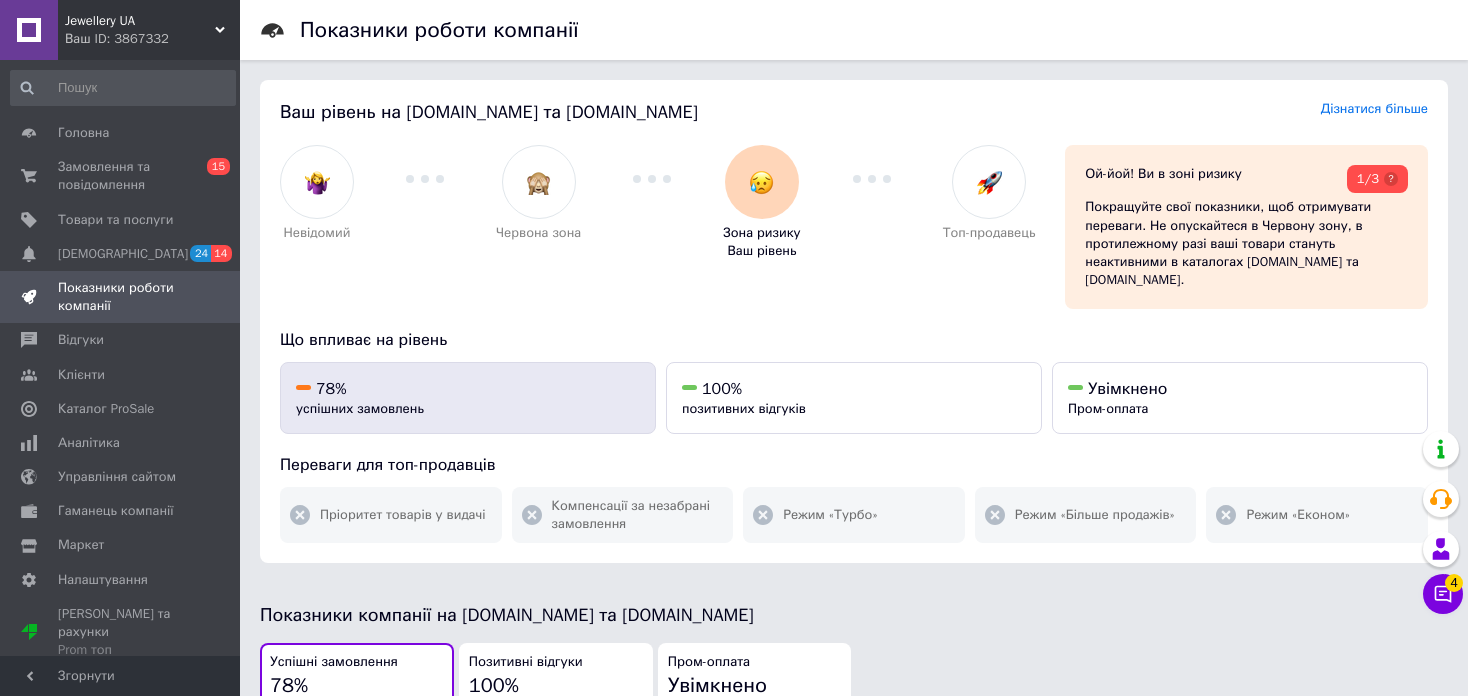 click on "78% успішних замовлень" at bounding box center [468, 398] 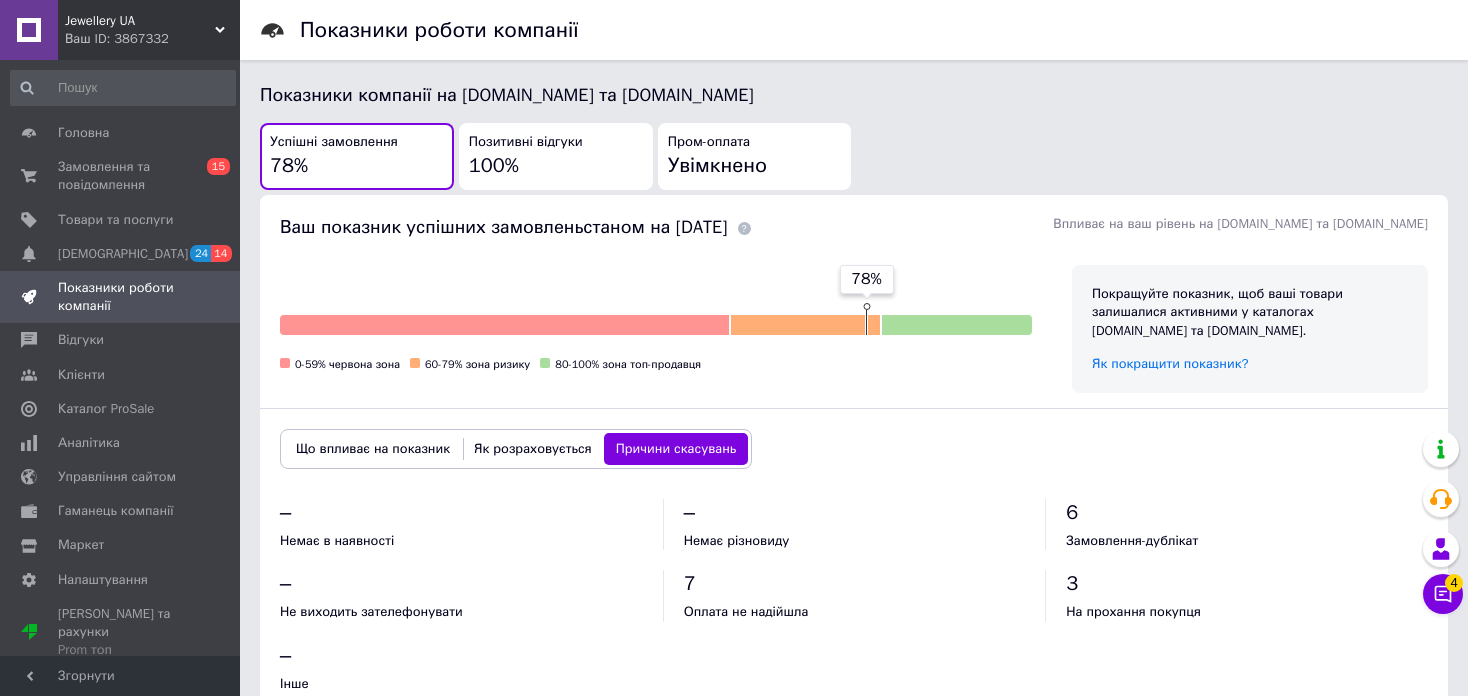scroll, scrollTop: 0, scrollLeft: 0, axis: both 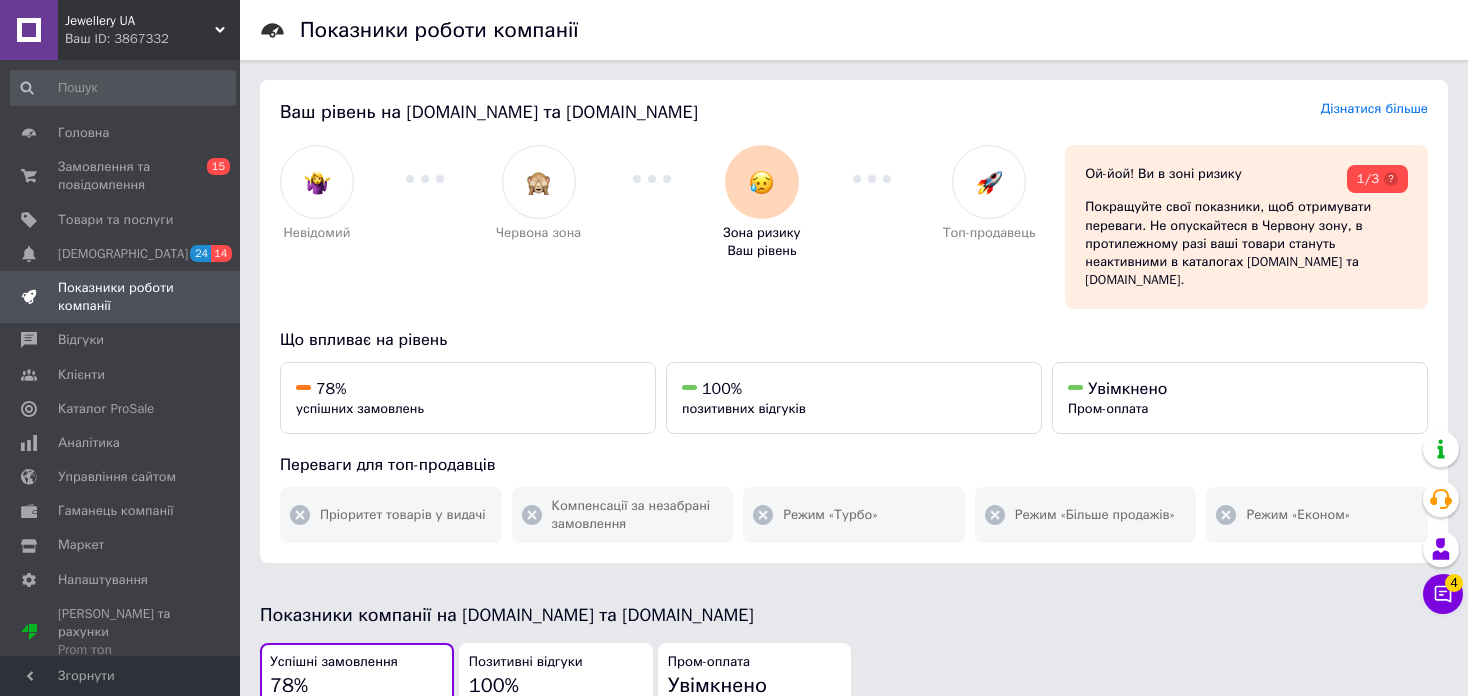 drag, startPoint x: 305, startPoint y: 34, endPoint x: 579, endPoint y: 31, distance: 274.01642 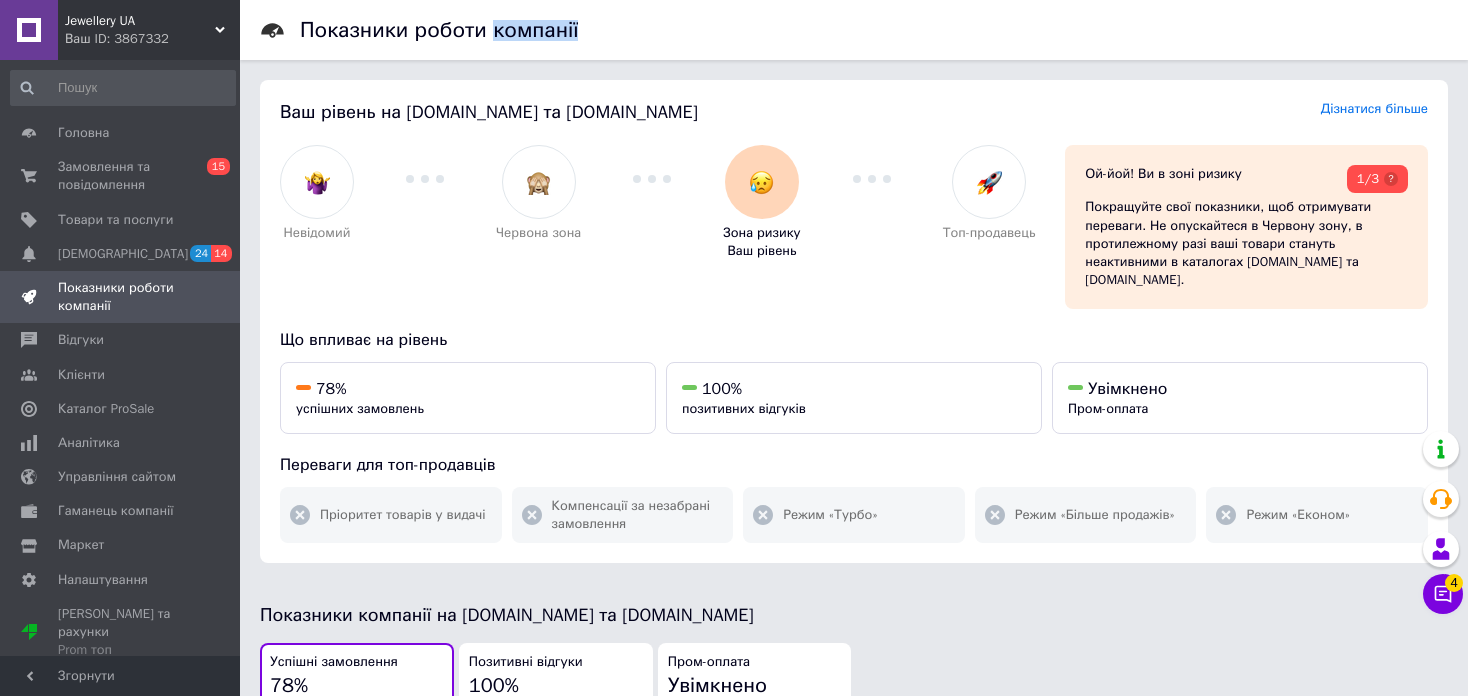 click on "Показники роботи компанії" at bounding box center (439, 30) 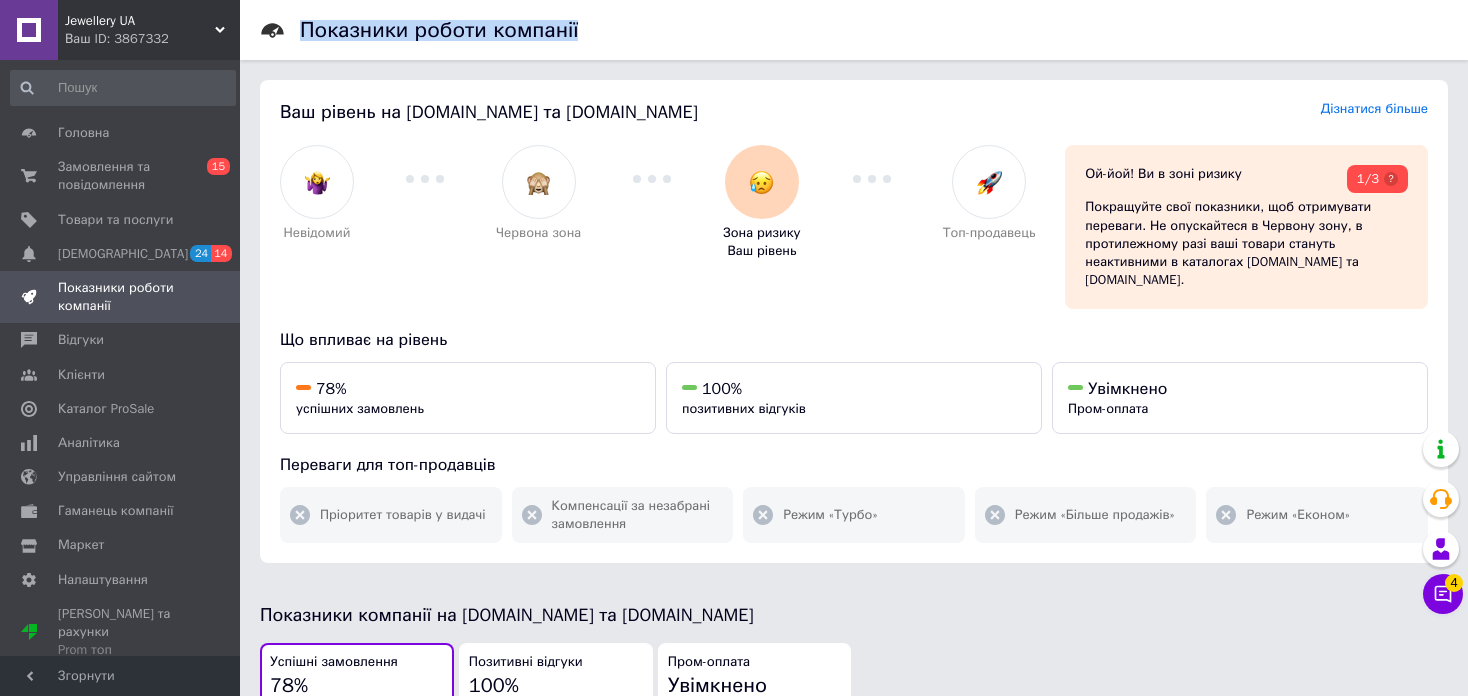 click on "Показники роботи компанії" at bounding box center [439, 30] 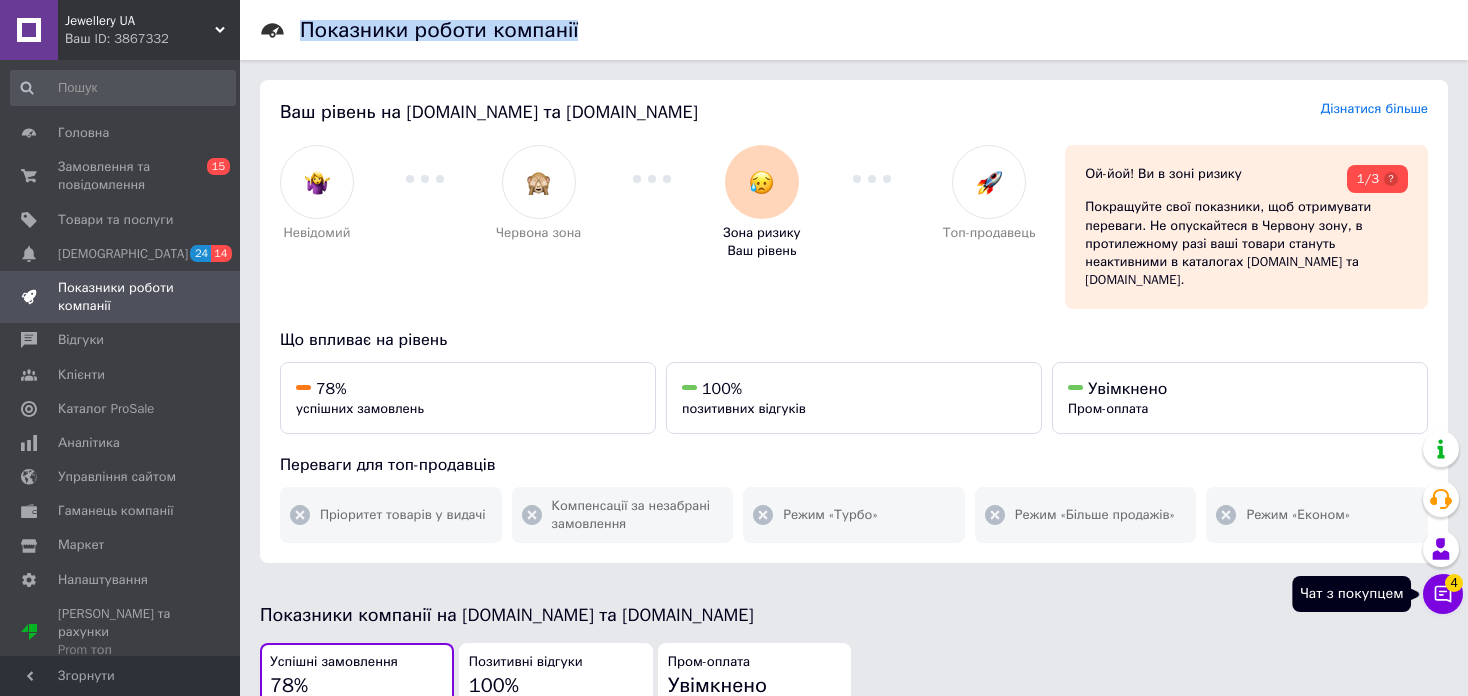 click 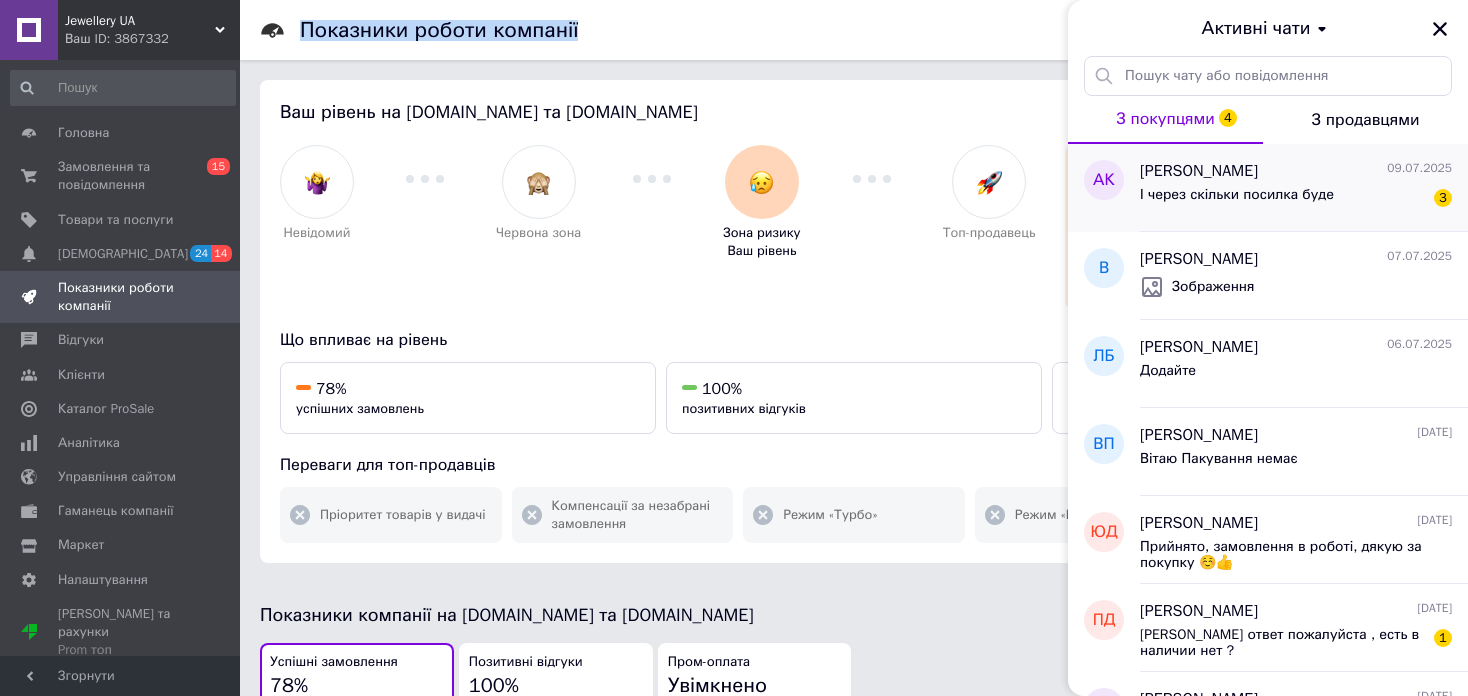 click on "[PERSON_NAME] [DATE] І через скільки посилка буде 3" at bounding box center (1304, 188) 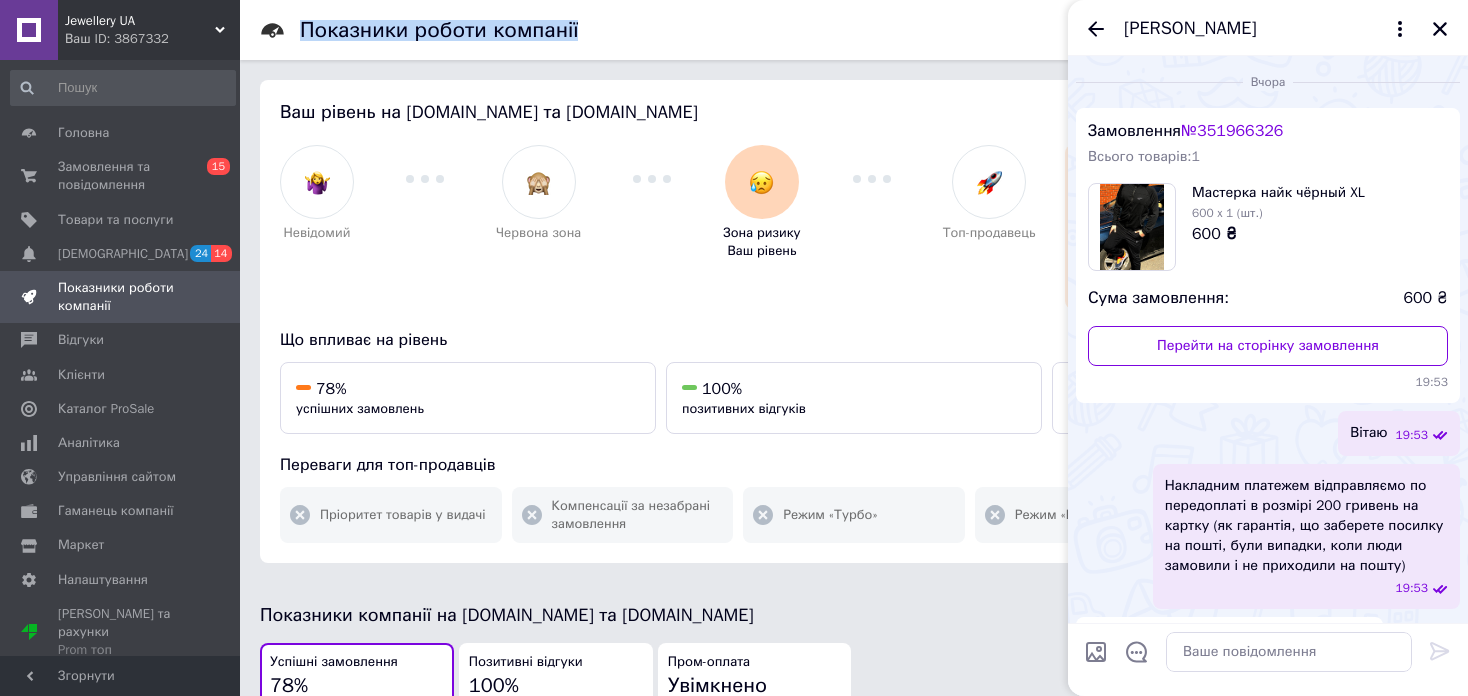 scroll, scrollTop: 748, scrollLeft: 0, axis: vertical 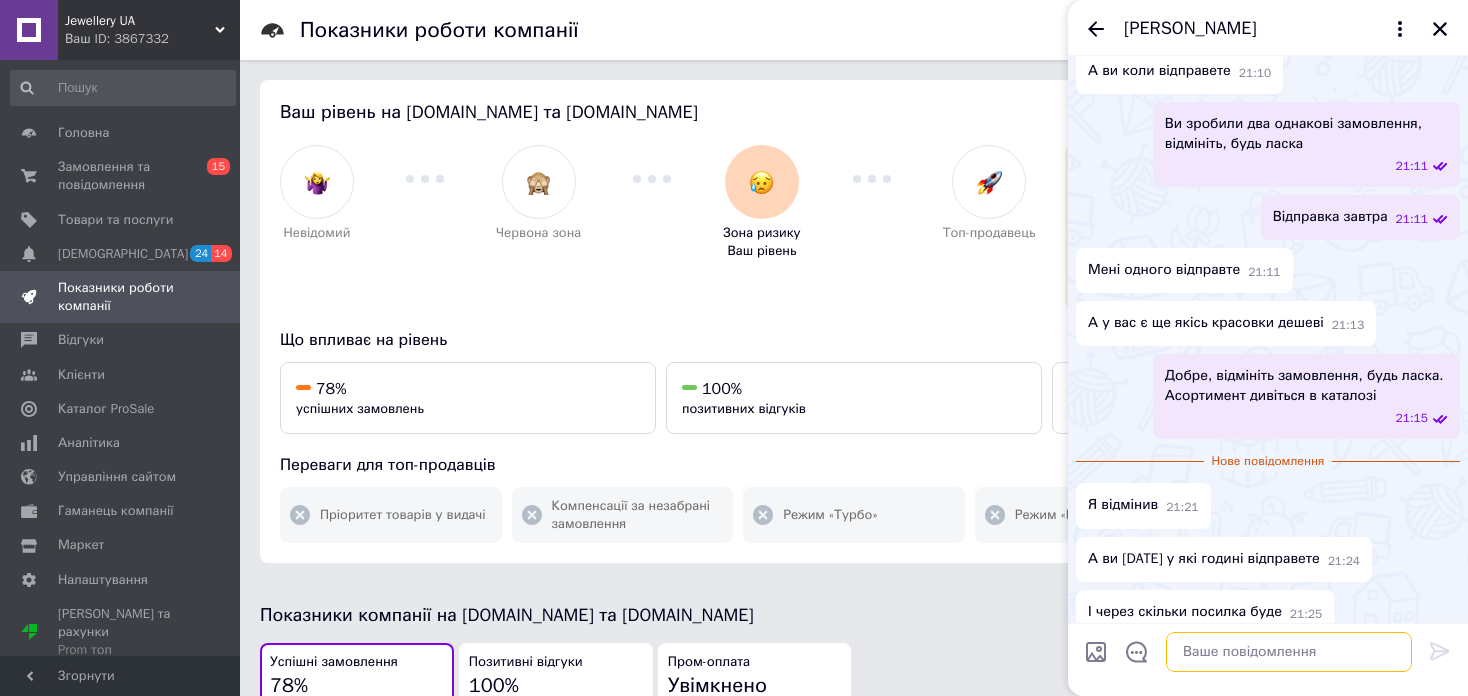 click at bounding box center [1289, 652] 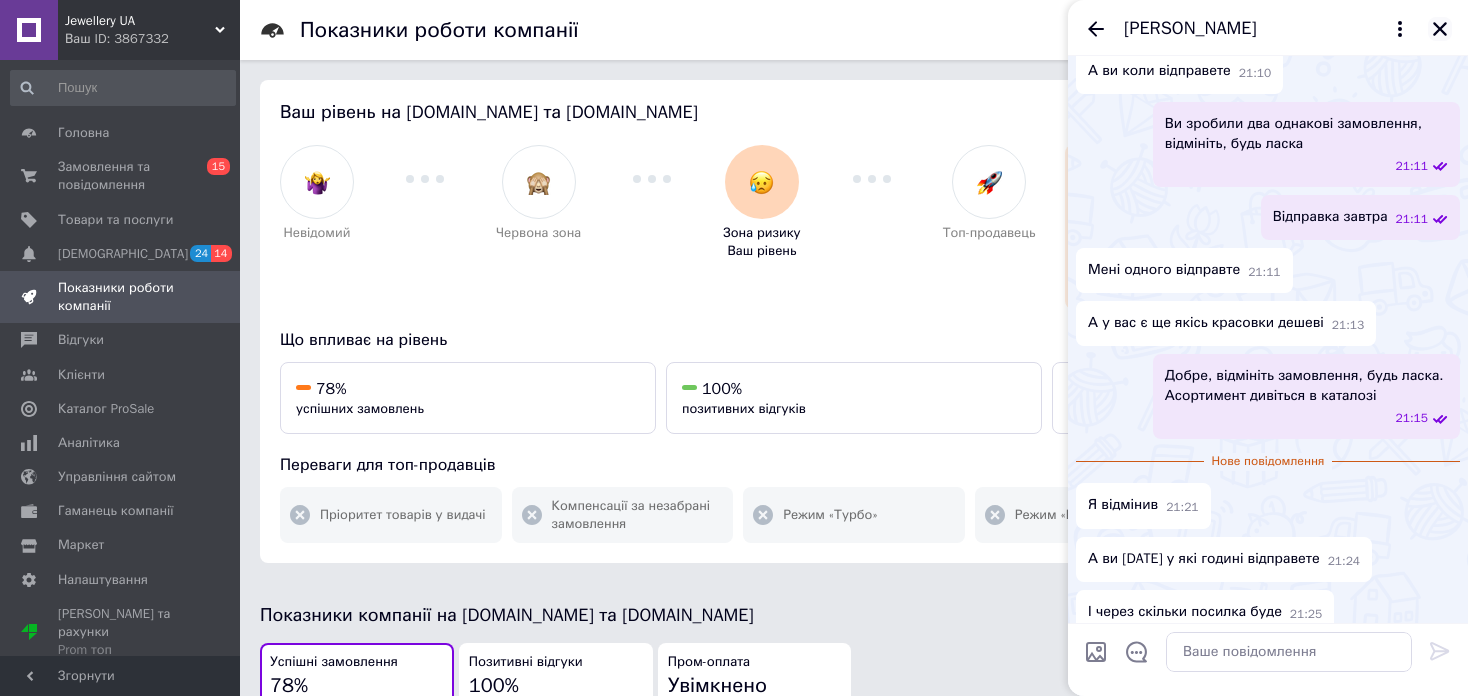 click at bounding box center (1440, 29) 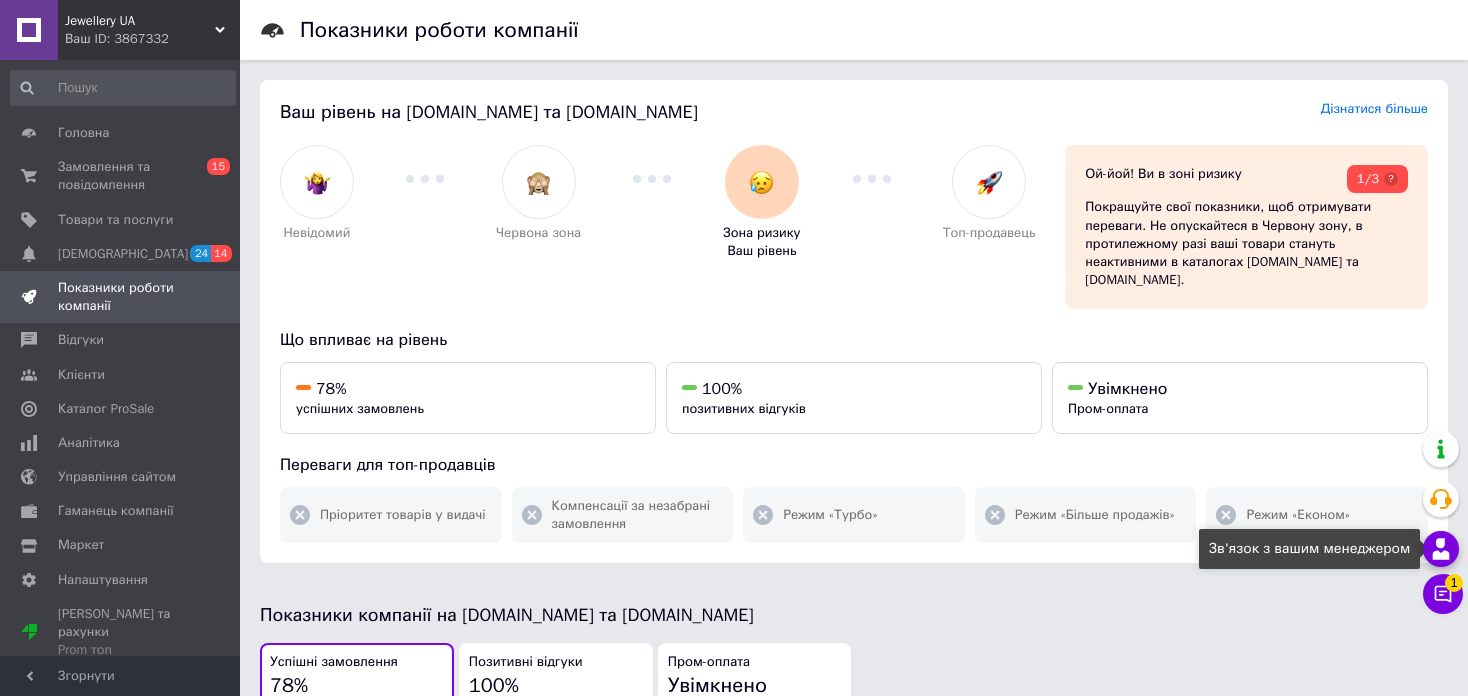 click 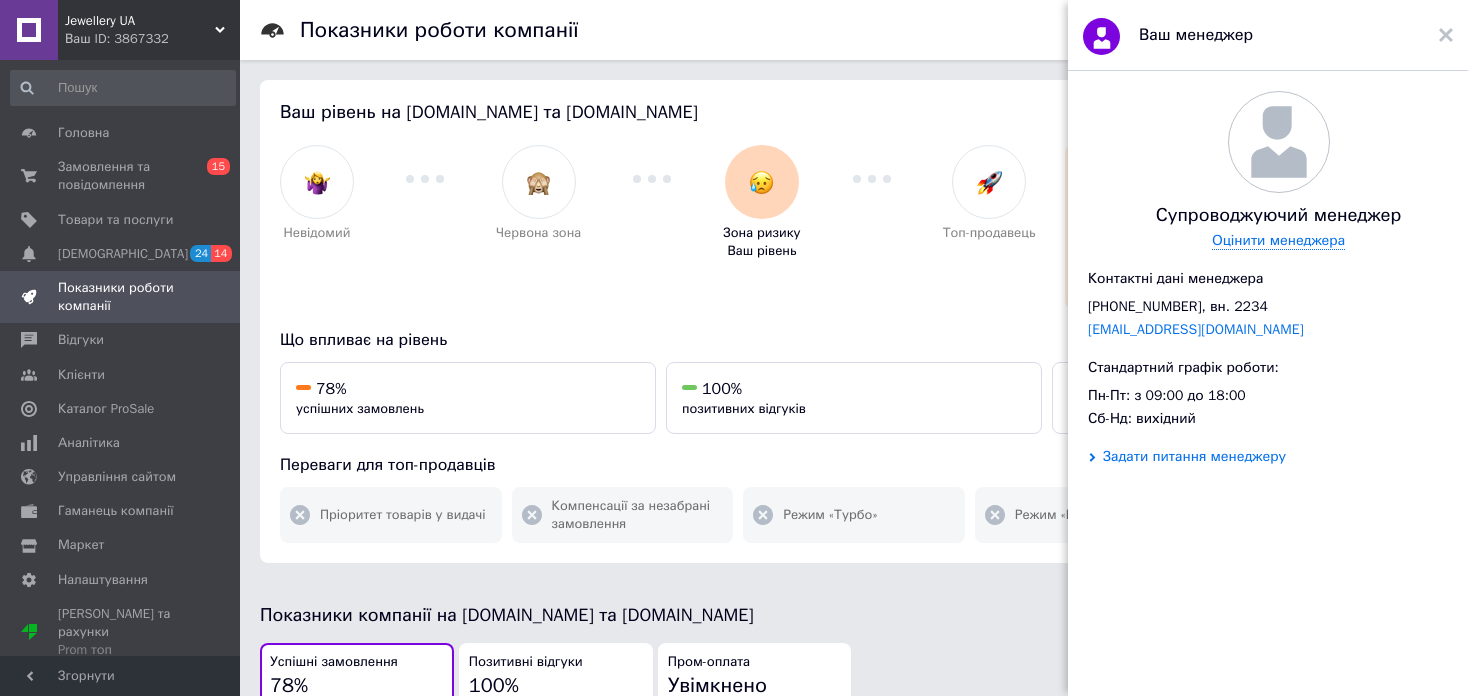 click on "Задати питання менеджеру" at bounding box center (1194, 457) 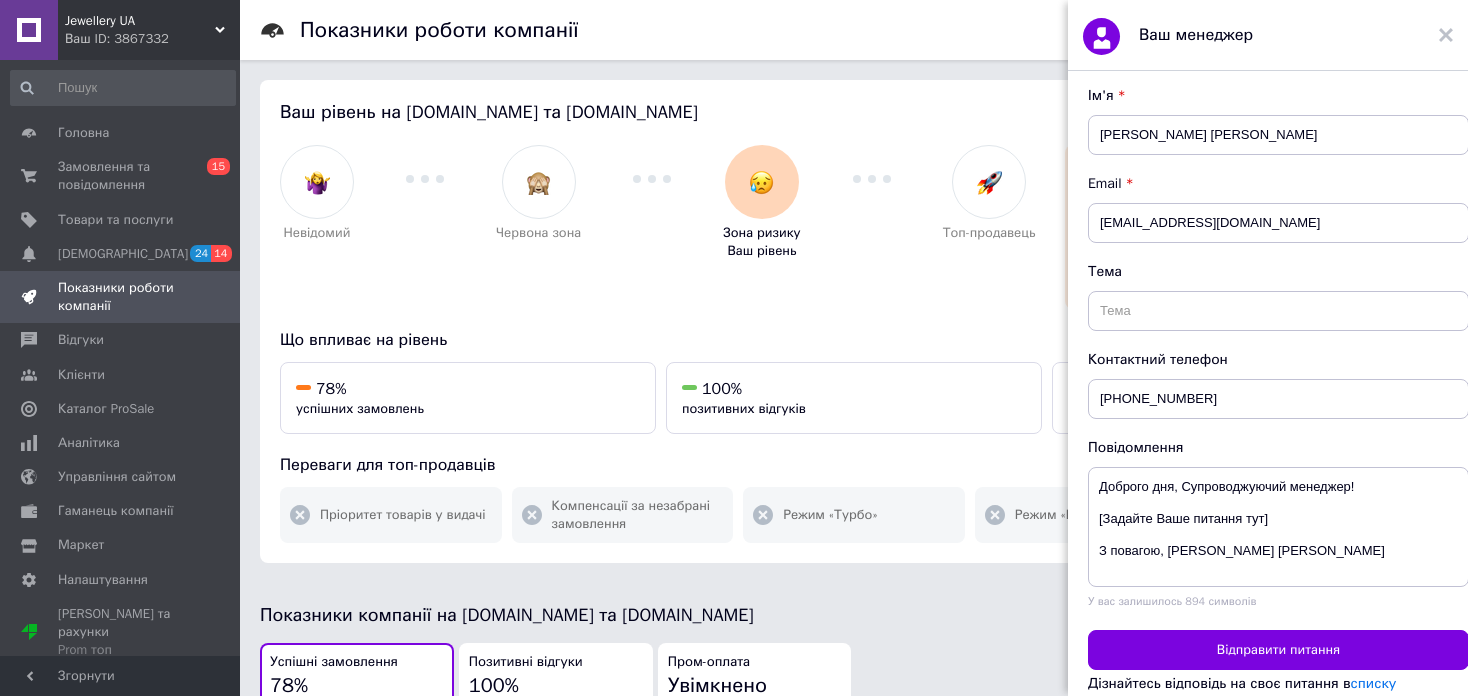 scroll, scrollTop: 400, scrollLeft: 0, axis: vertical 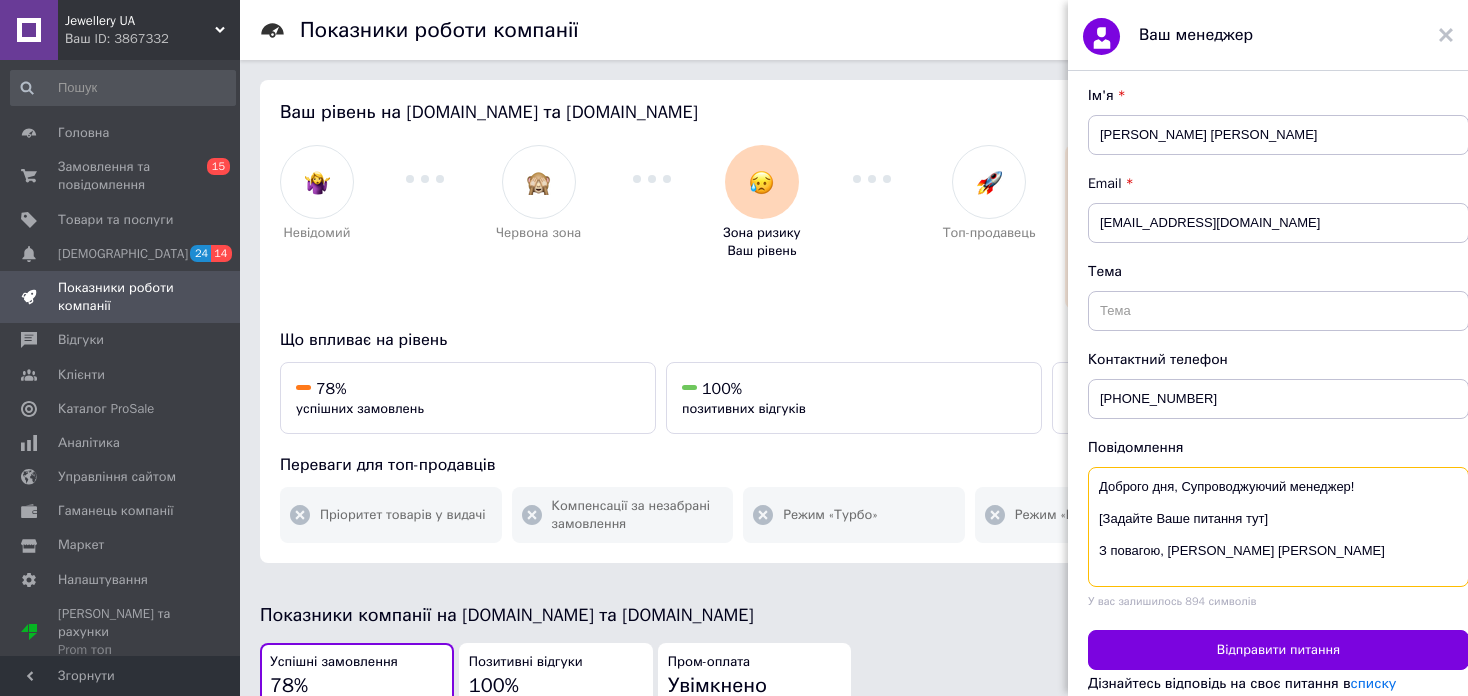 drag, startPoint x: 1341, startPoint y: 574, endPoint x: 1035, endPoint y: 456, distance: 327.9634 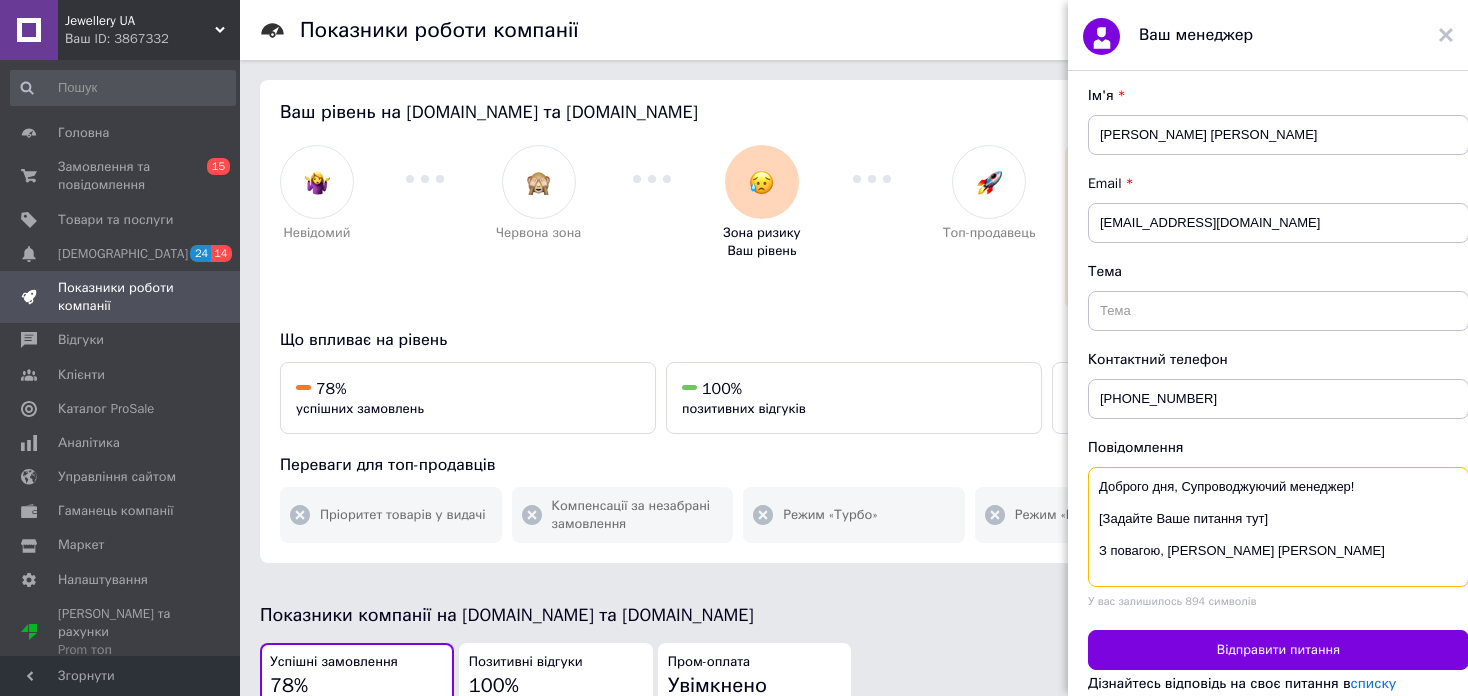 drag, startPoint x: 1093, startPoint y: 519, endPoint x: 1289, endPoint y: 529, distance: 196.25494 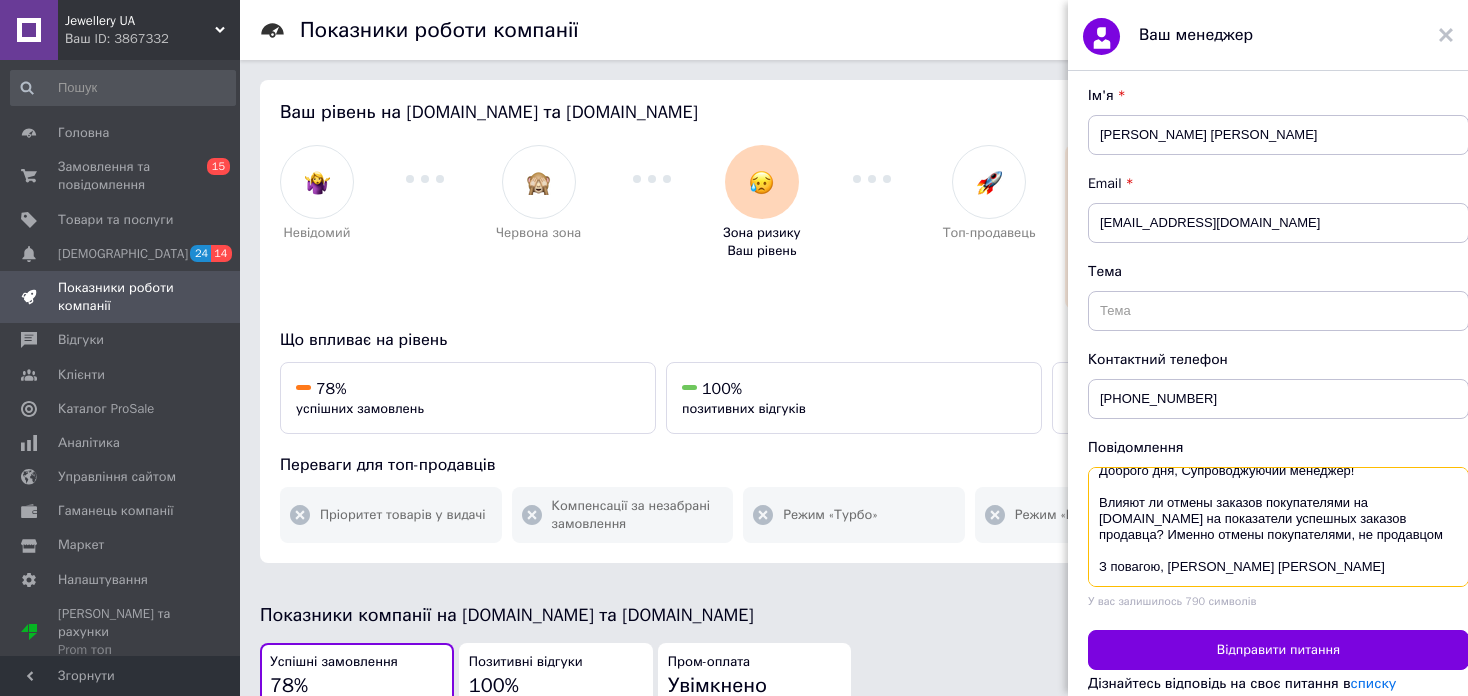 scroll, scrollTop: 32, scrollLeft: 0, axis: vertical 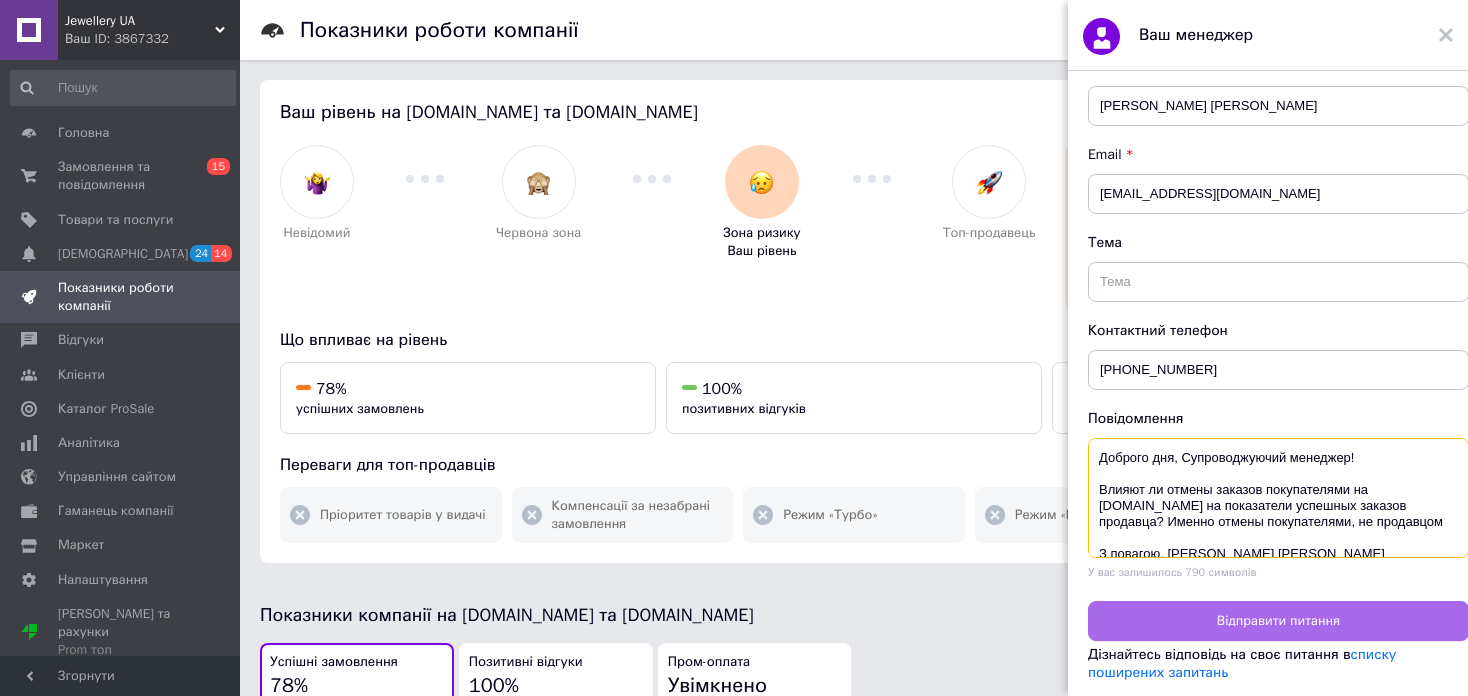 type on "Доброго дня, Супроводжуючий менеджер!
Влияют ли отмены заказов покупателями на [DOMAIN_NAME] на показатели успешных заказов продавца? Именно отмены покупателями, не продавцом
З повагою, [PERSON_NAME] [PERSON_NAME]" 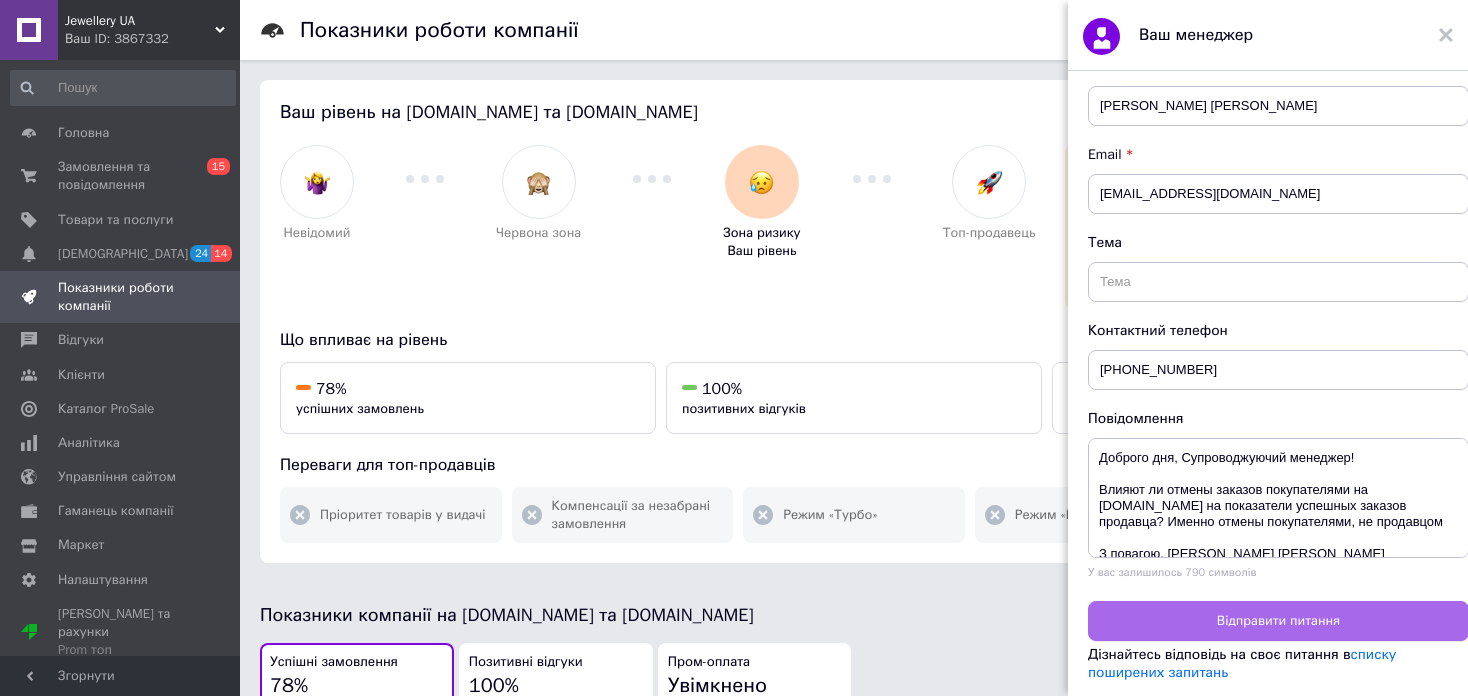 click on "Відправити питання" at bounding box center [1278, 621] 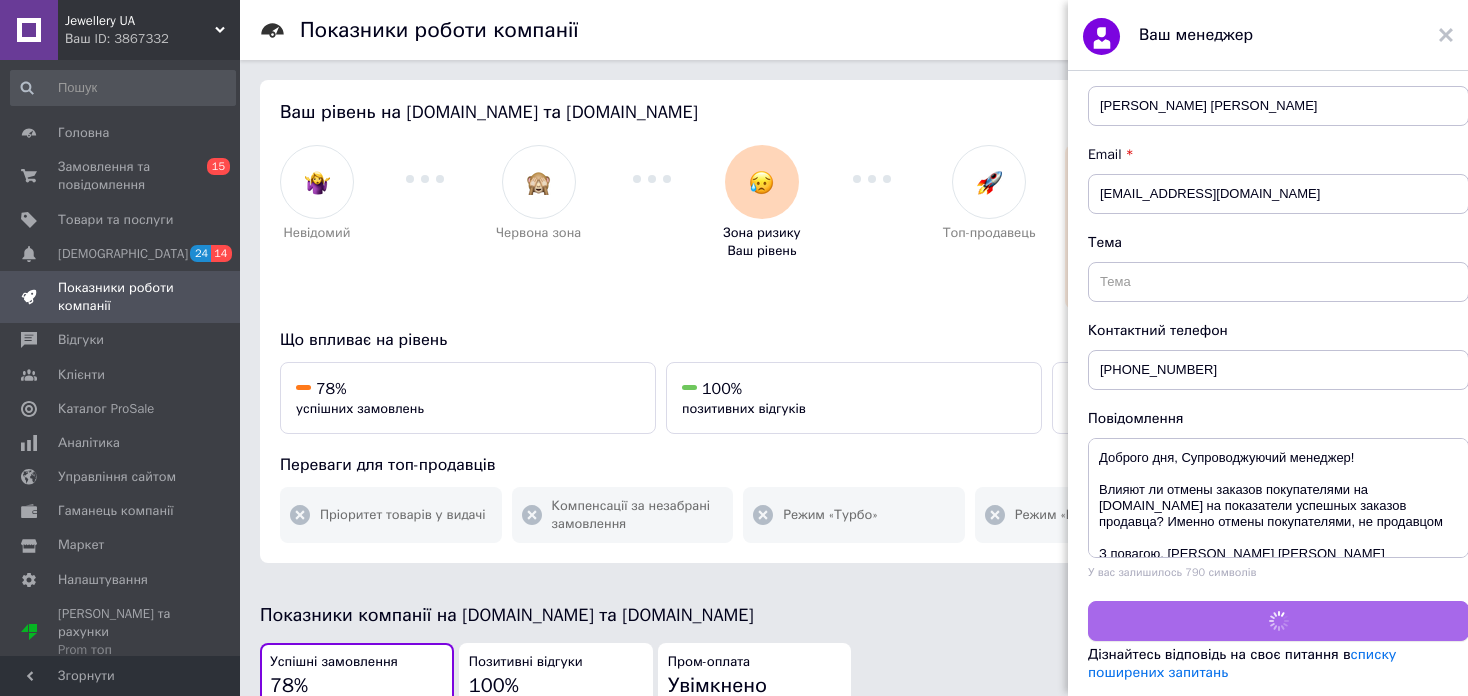 scroll, scrollTop: 0, scrollLeft: 0, axis: both 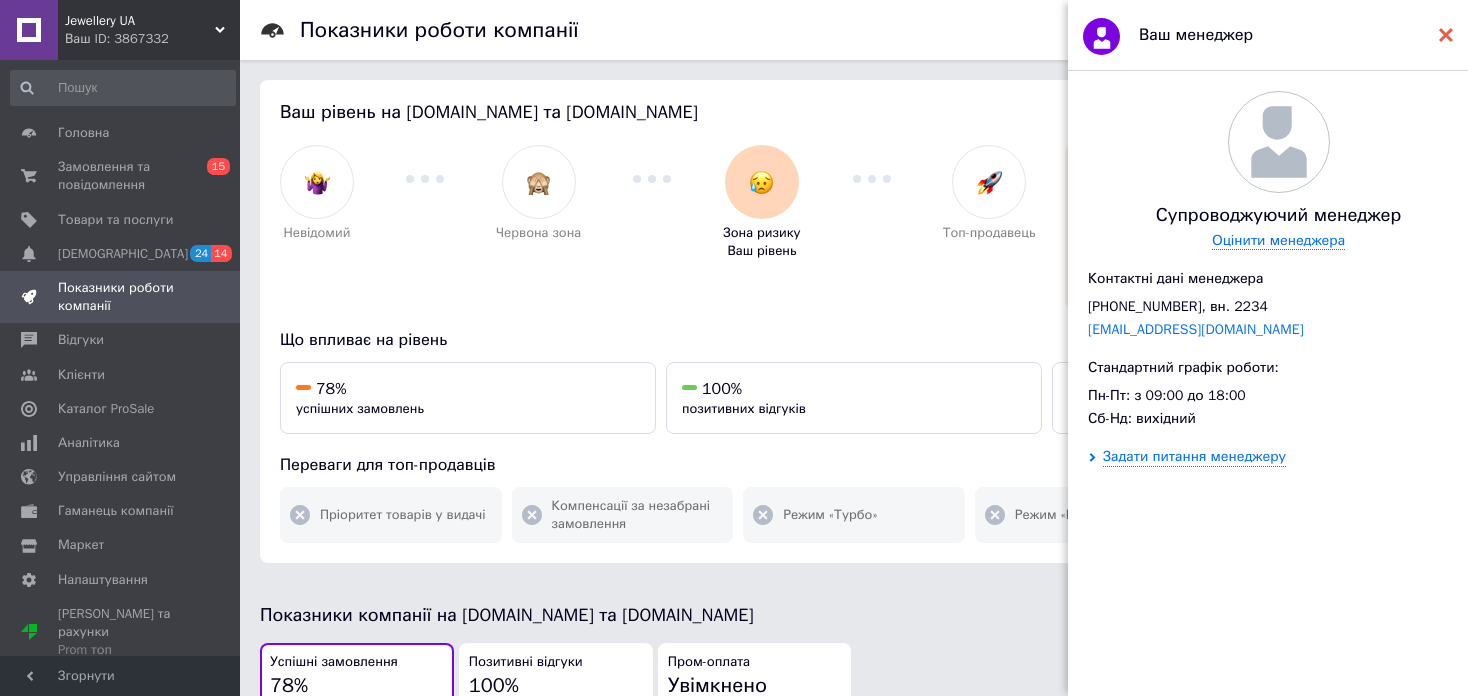 click at bounding box center (1446, 35) 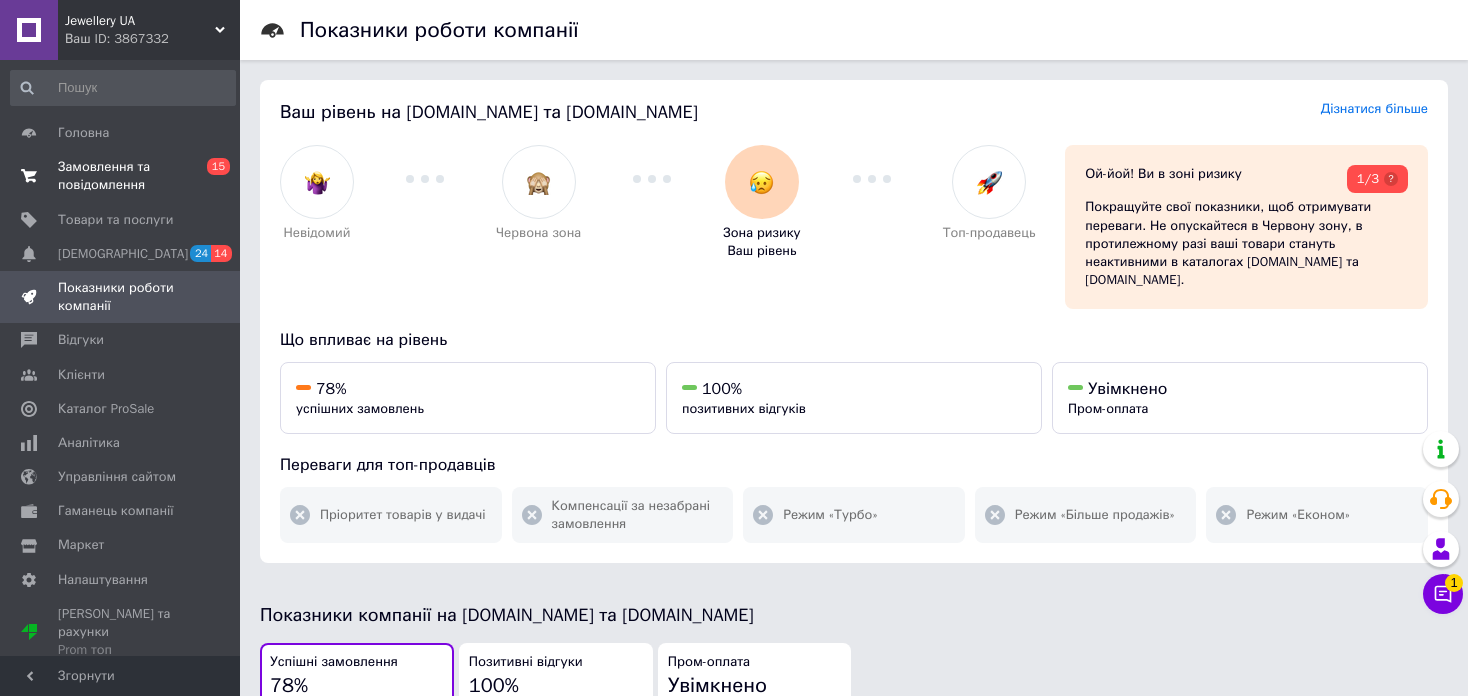 click on "Замовлення та повідомлення" at bounding box center [121, 176] 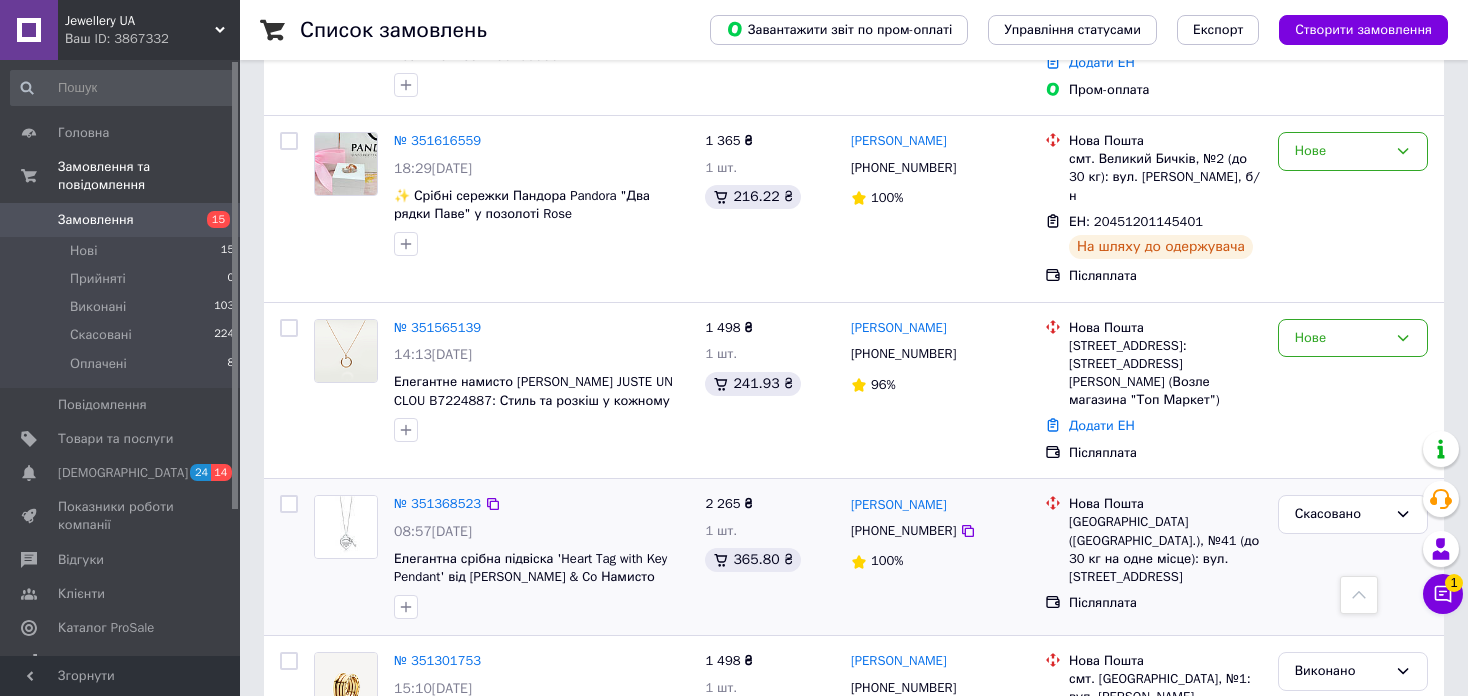 scroll, scrollTop: 1000, scrollLeft: 0, axis: vertical 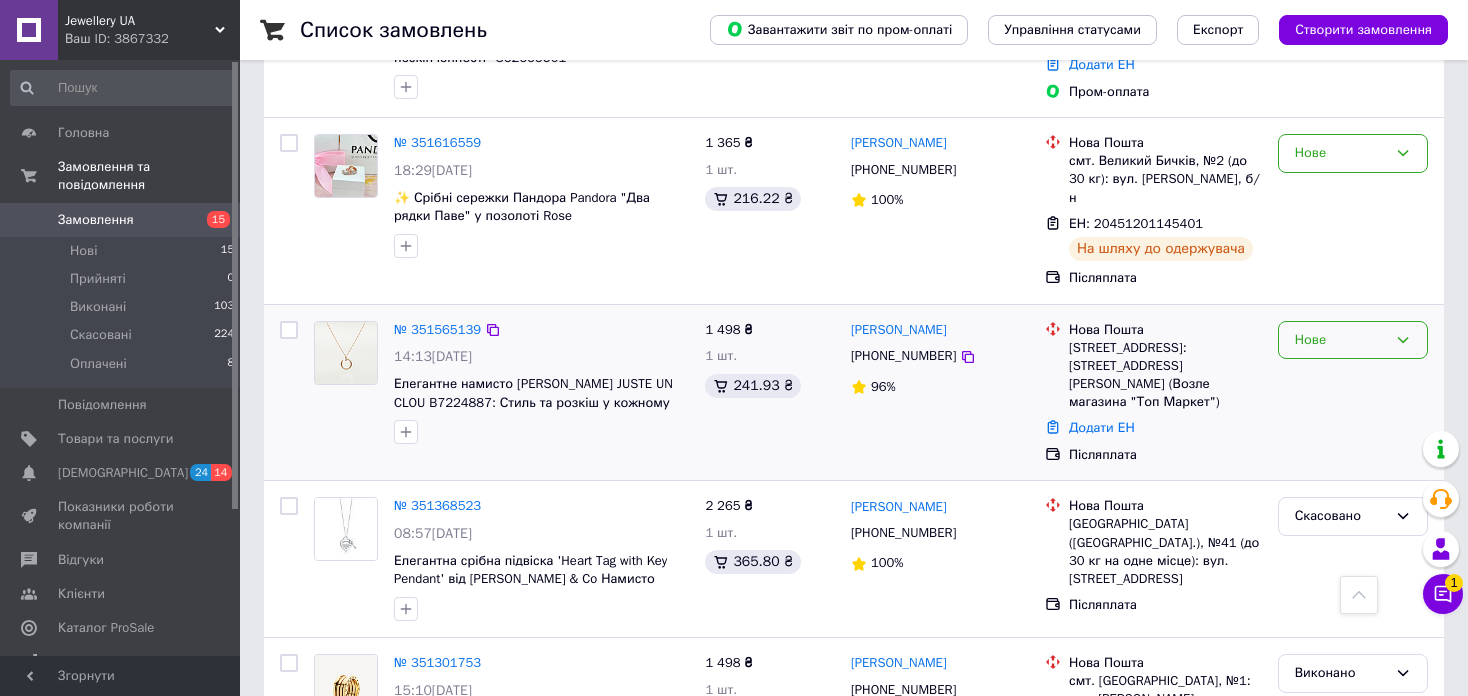 click on "Нове" at bounding box center [1341, 340] 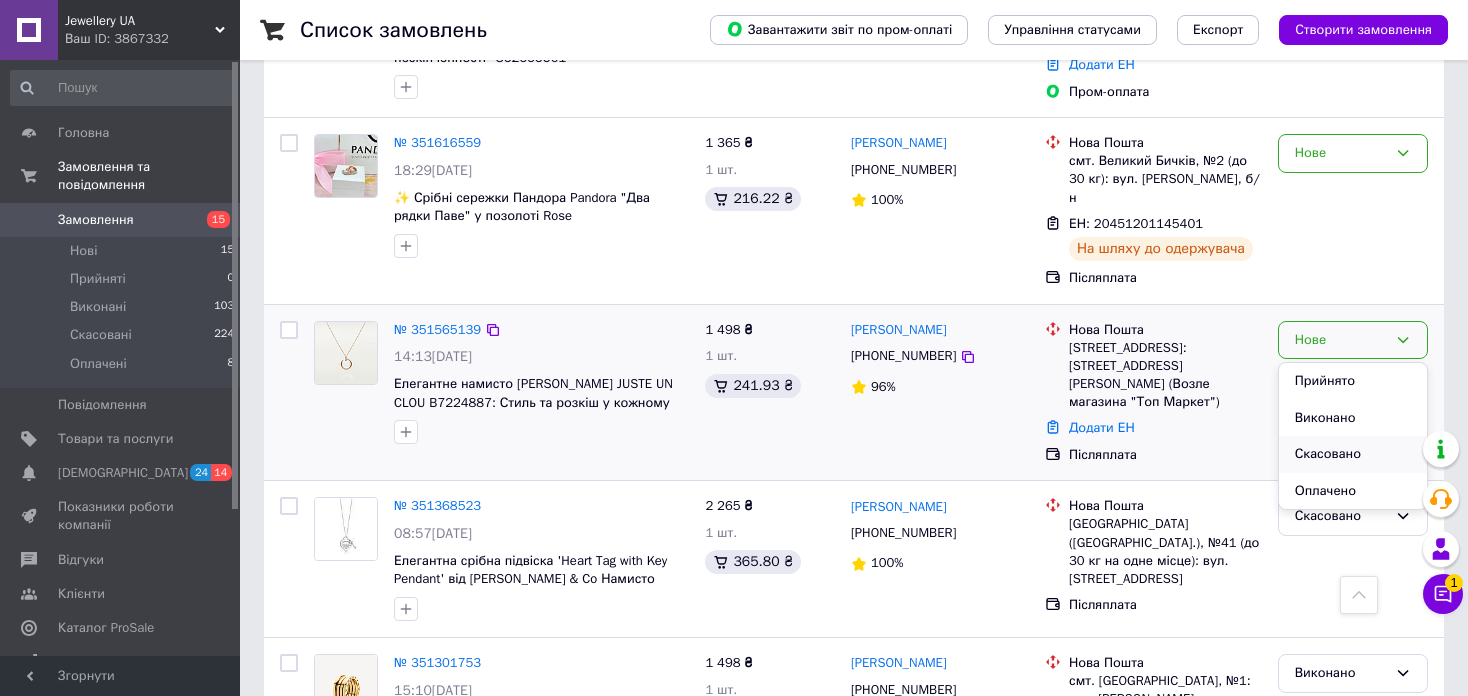 click on "Скасовано" at bounding box center [1353, 454] 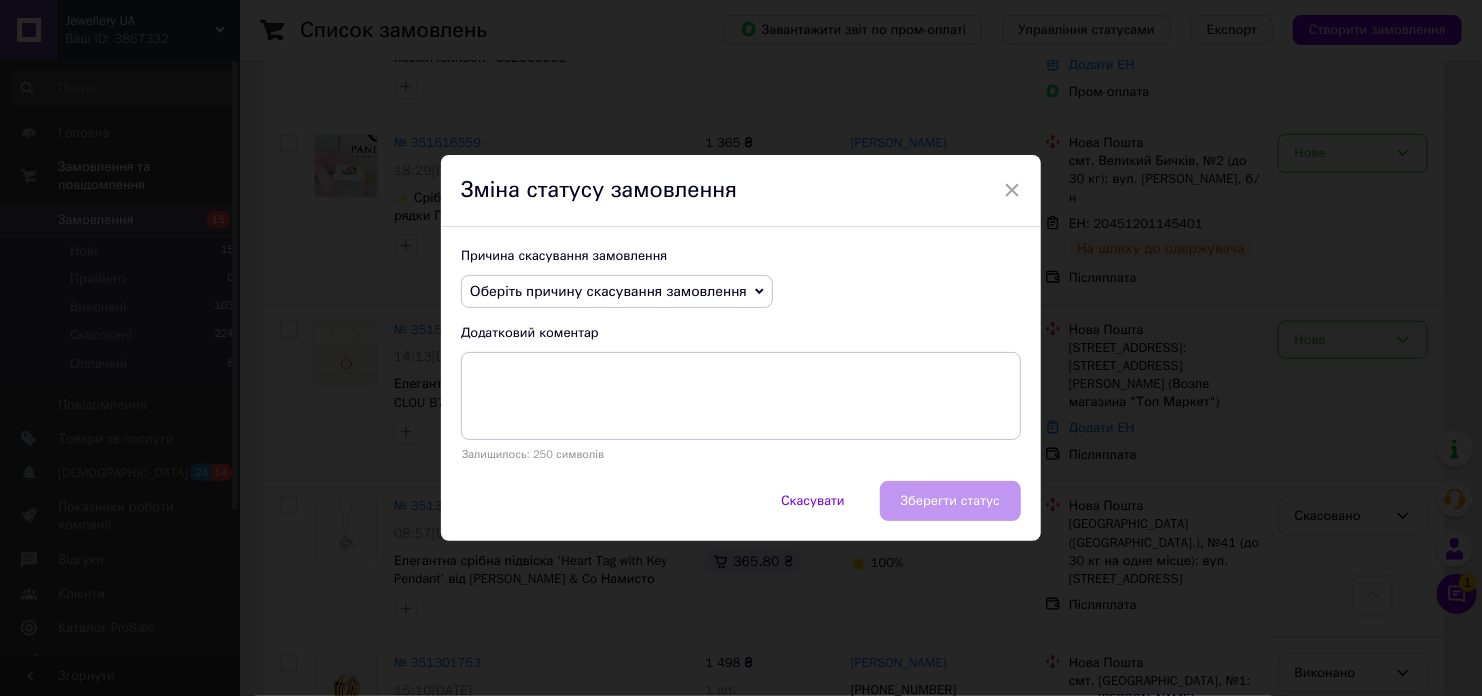 click on "Оберіть причину скасування замовлення" at bounding box center [608, 291] 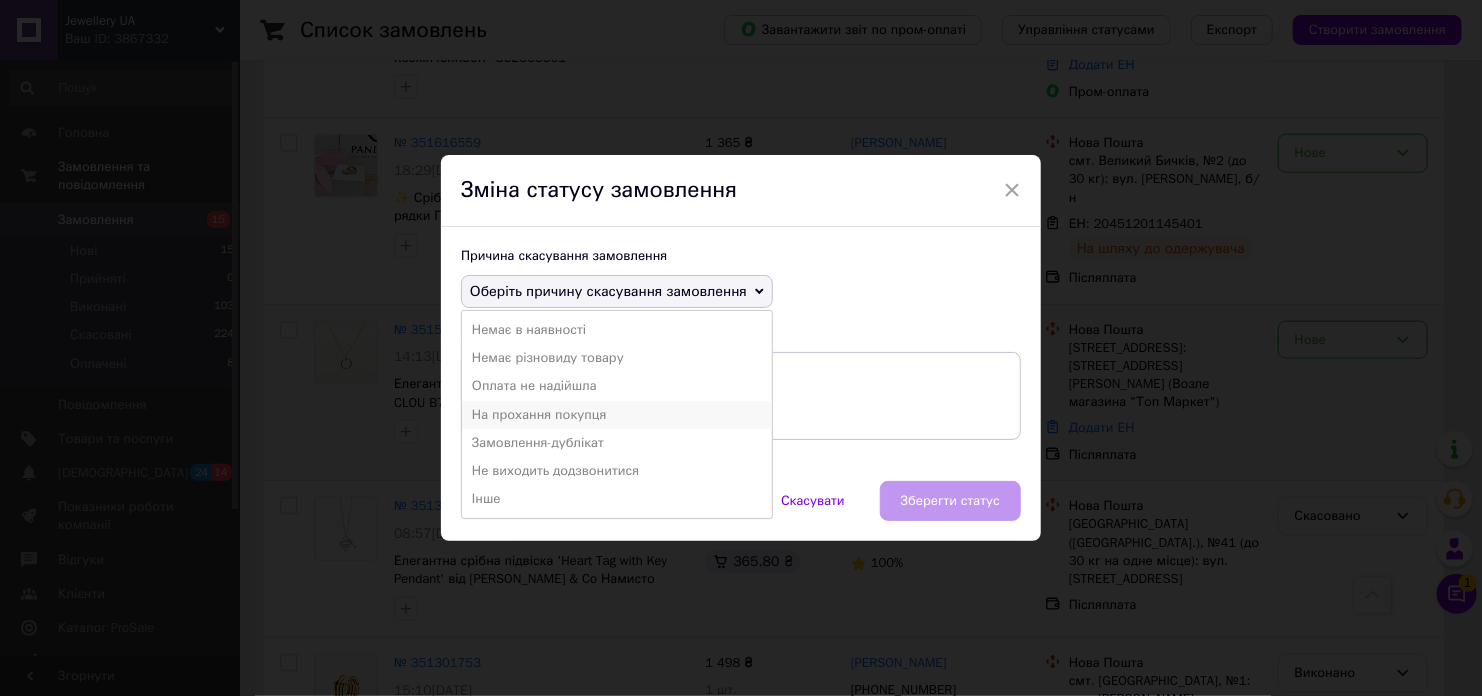 click on "На прохання покупця" at bounding box center (617, 415) 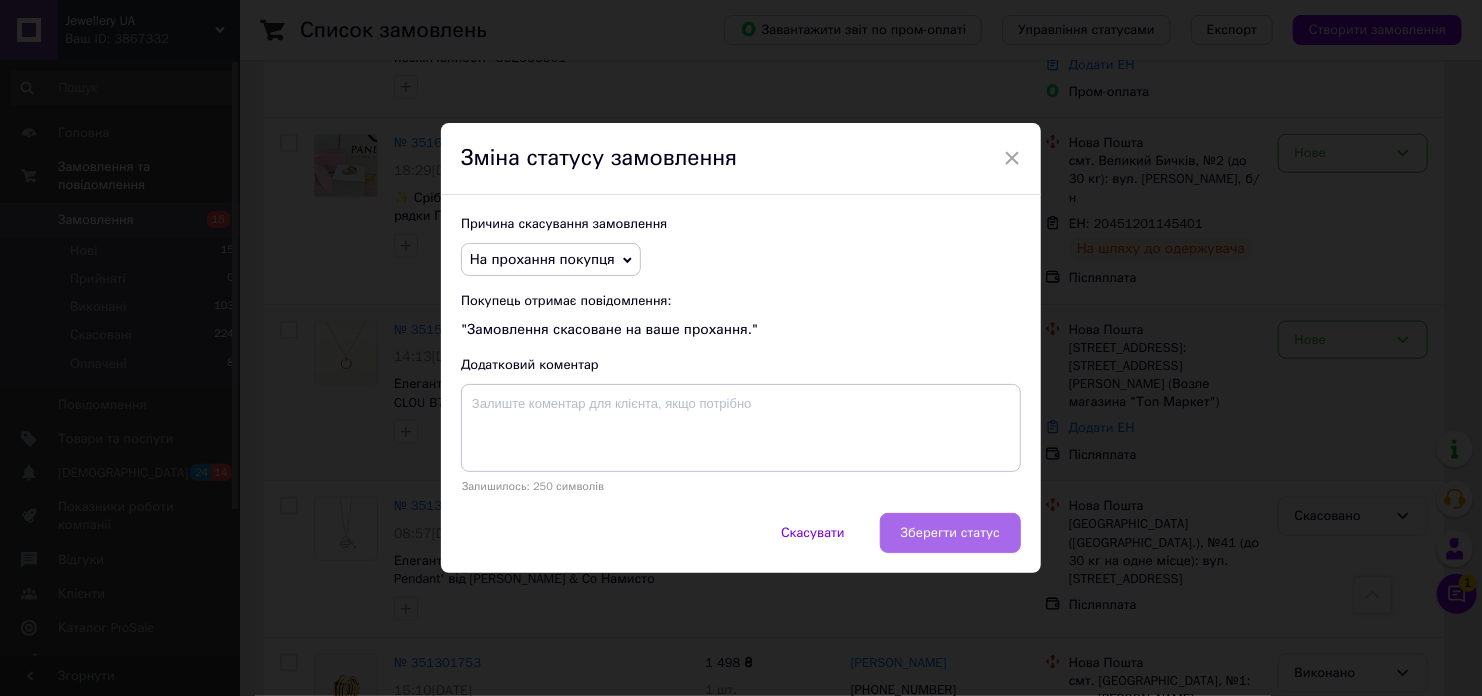 click on "Зберегти статус" at bounding box center [950, 533] 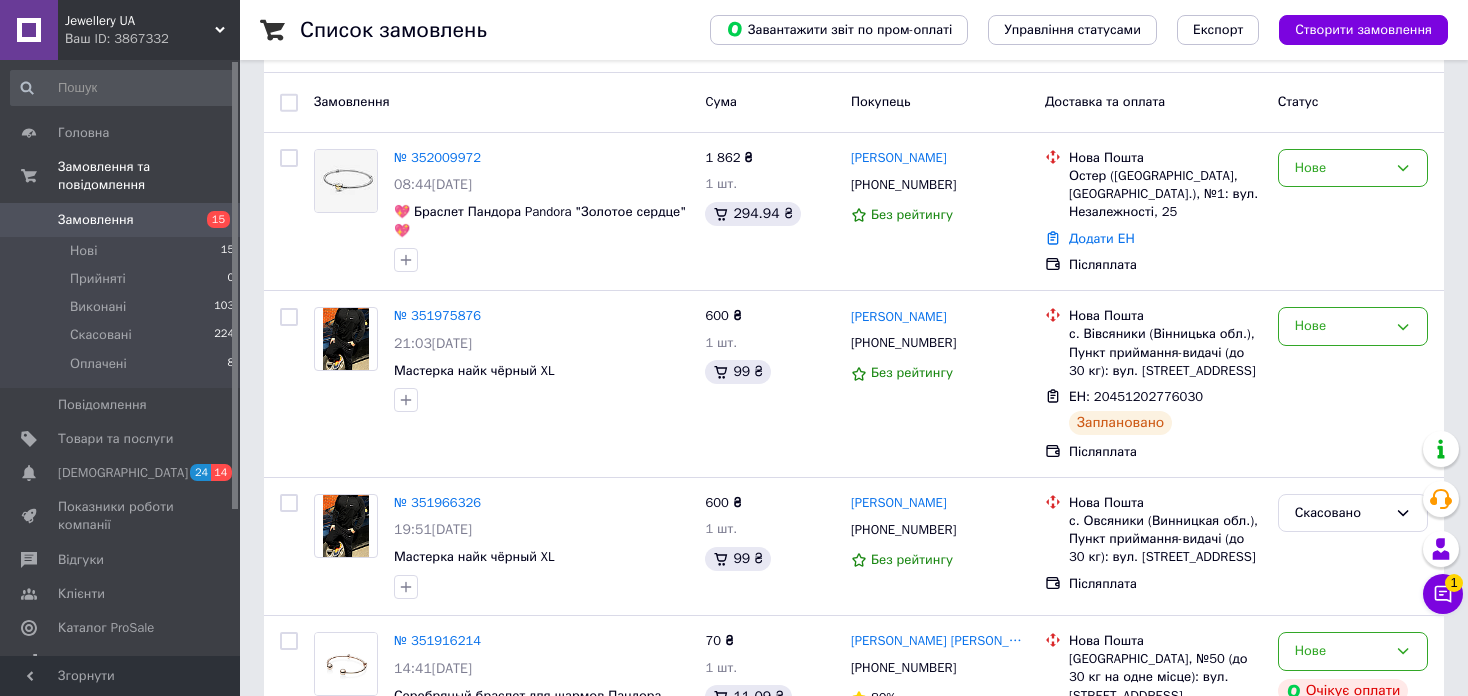 scroll, scrollTop: 0, scrollLeft: 0, axis: both 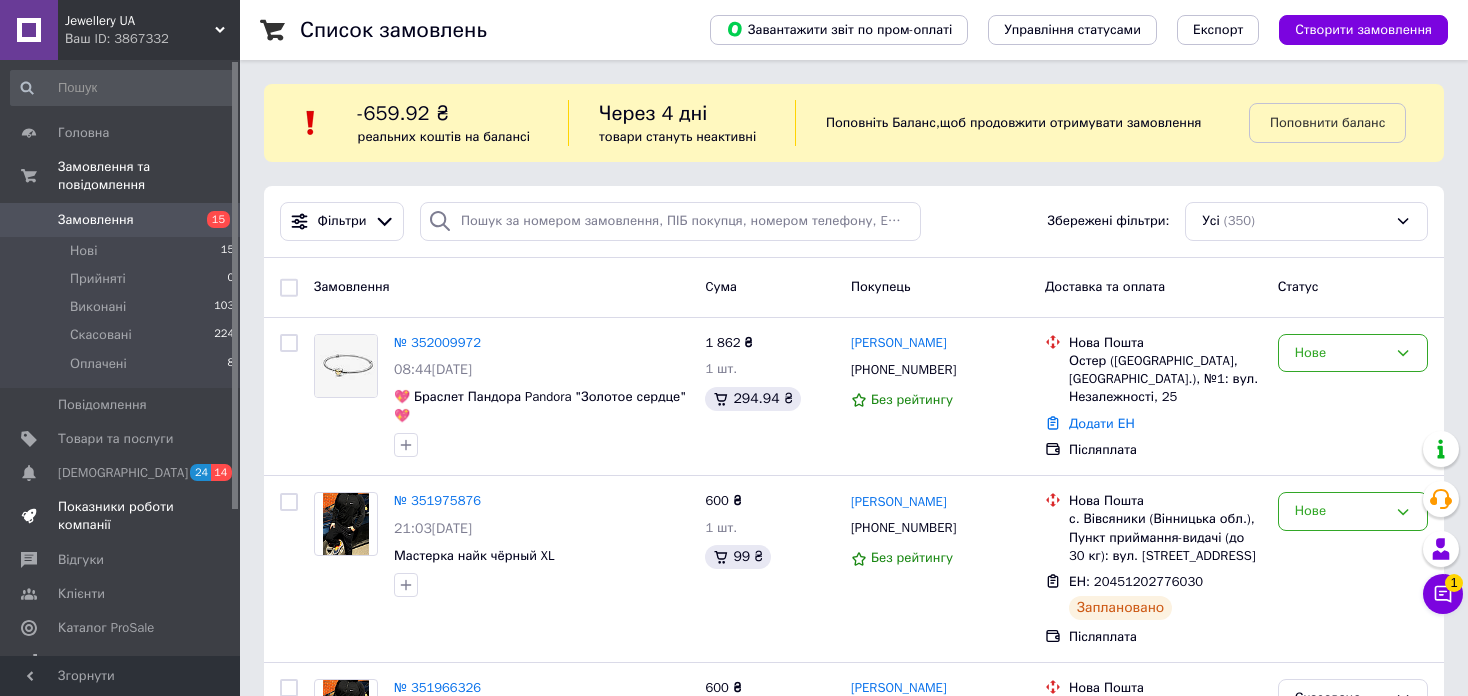click on "Показники роботи компанії" at bounding box center [121, 516] 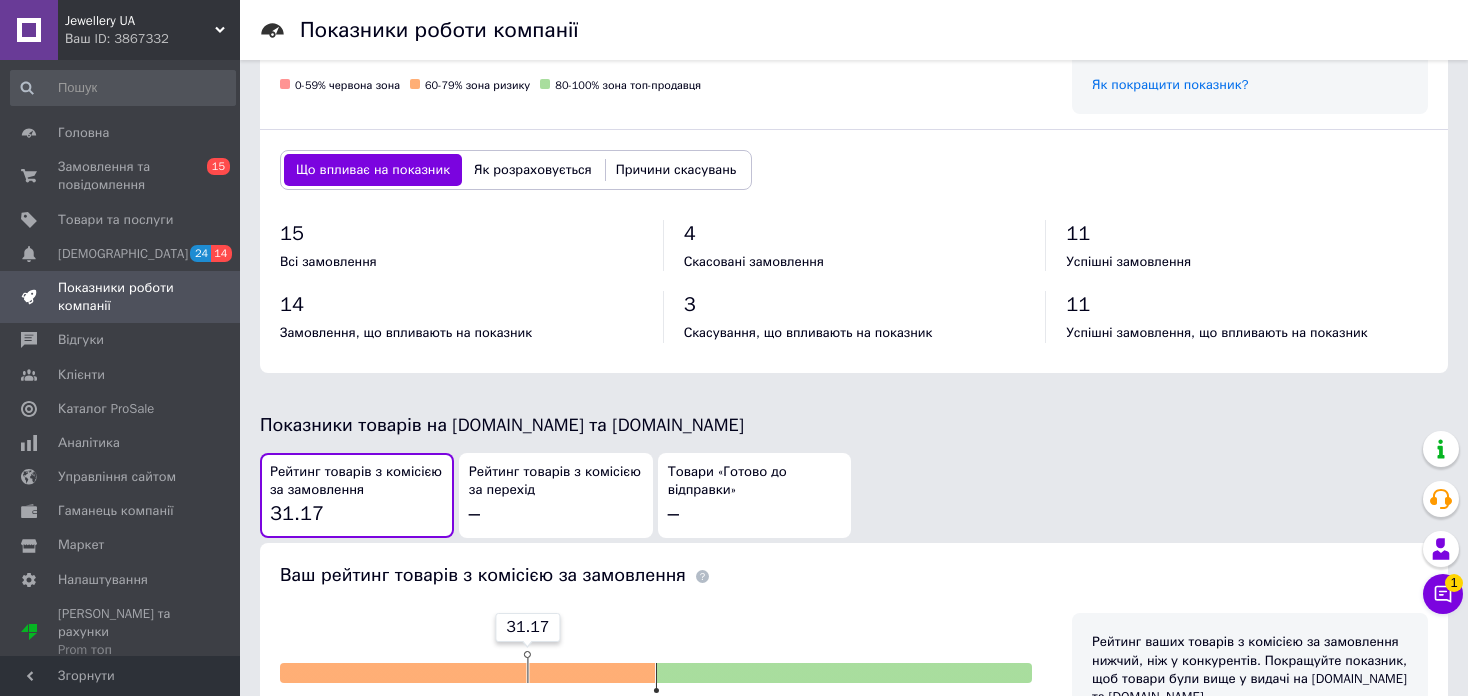 scroll, scrollTop: 800, scrollLeft: 0, axis: vertical 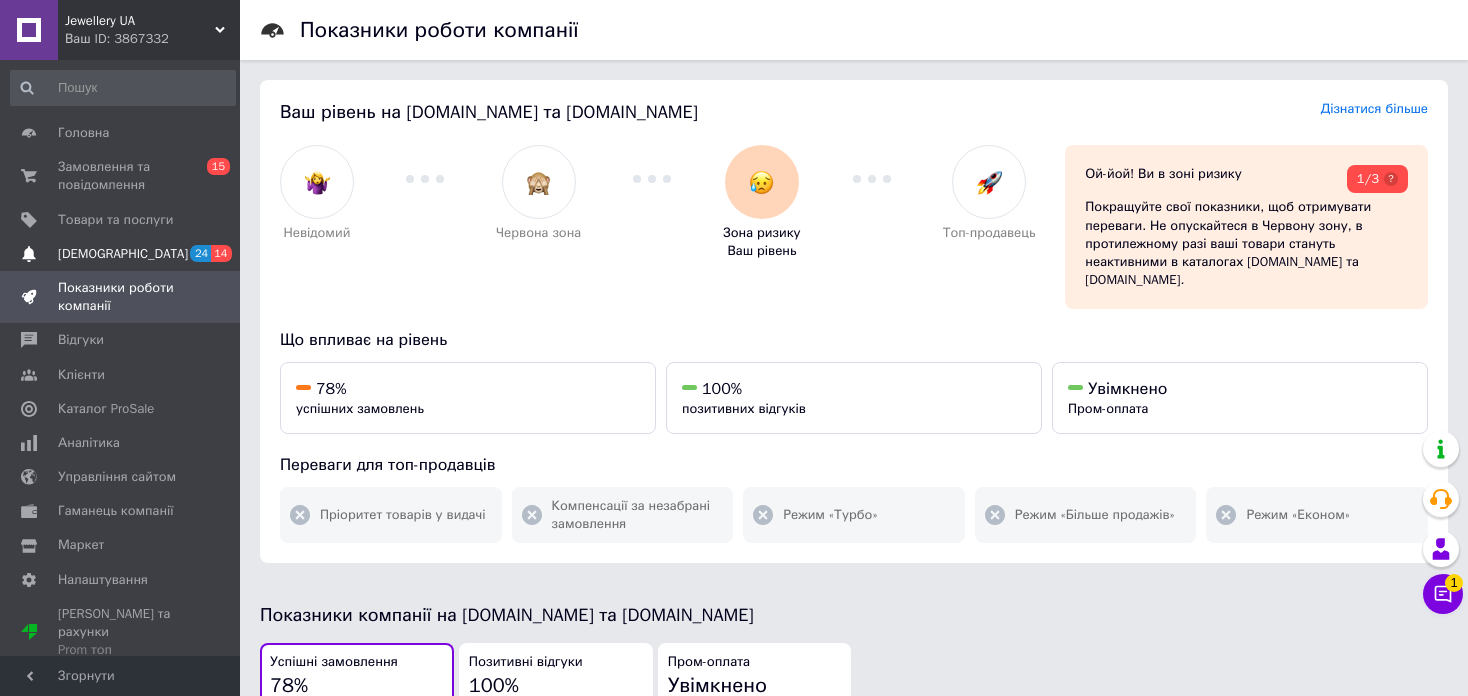 click on "[DEMOGRAPHIC_DATA]" at bounding box center [121, 254] 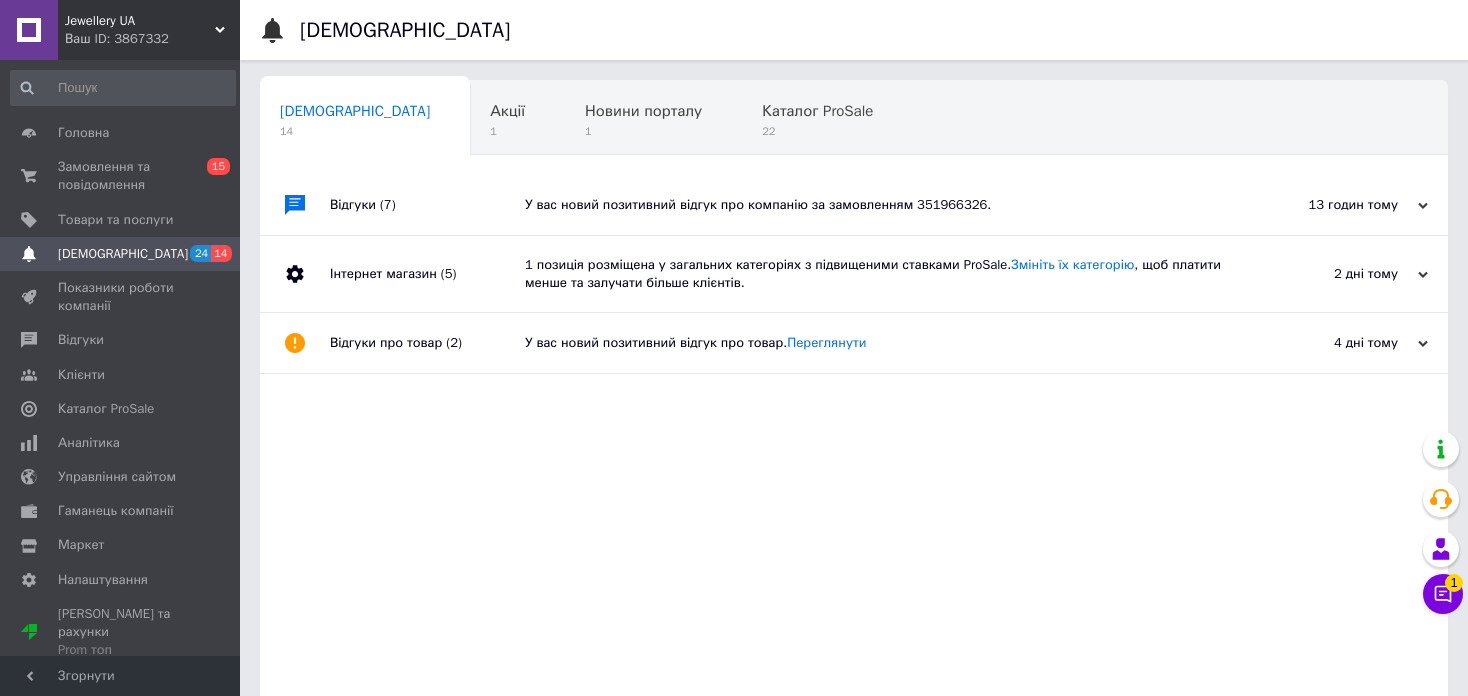 click on "У вас новий позитивний відгук про компанію за замовленням 351966326." at bounding box center [876, 205] 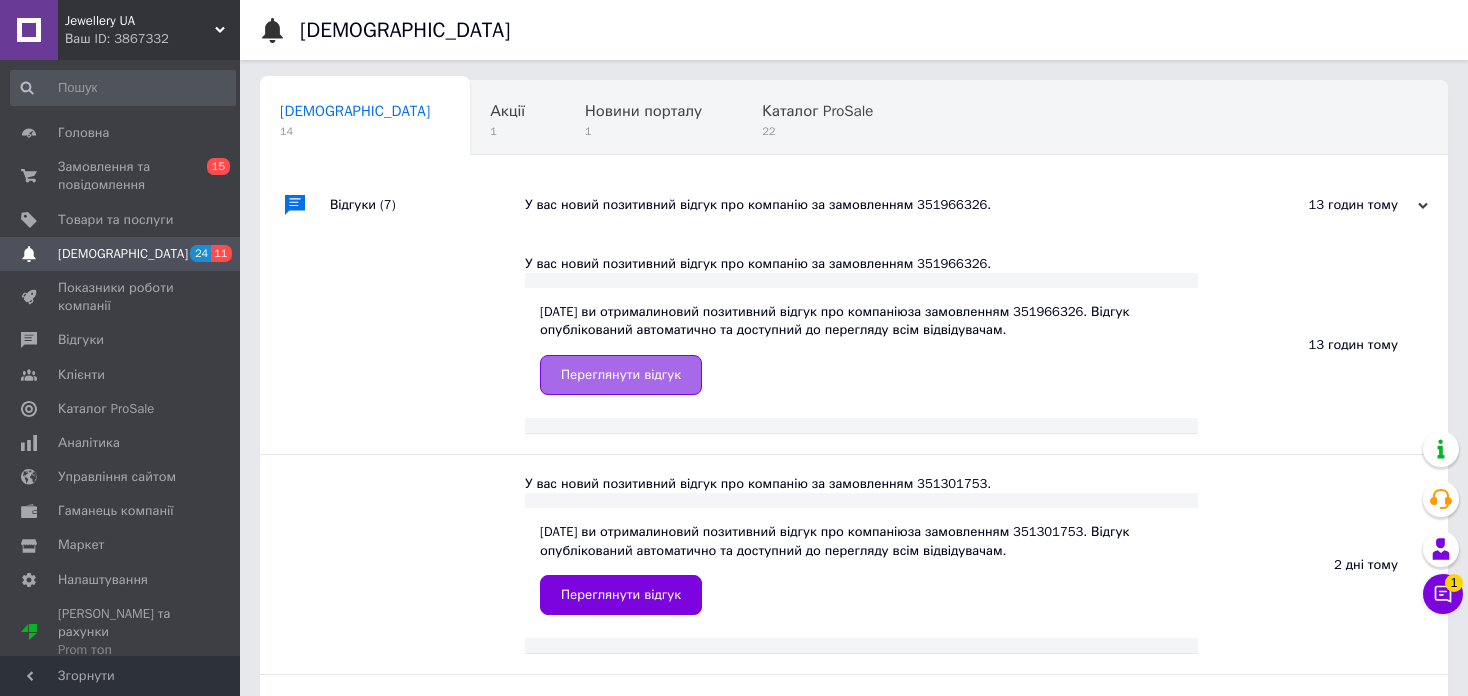 click on "Переглянути відгук" at bounding box center [621, 375] 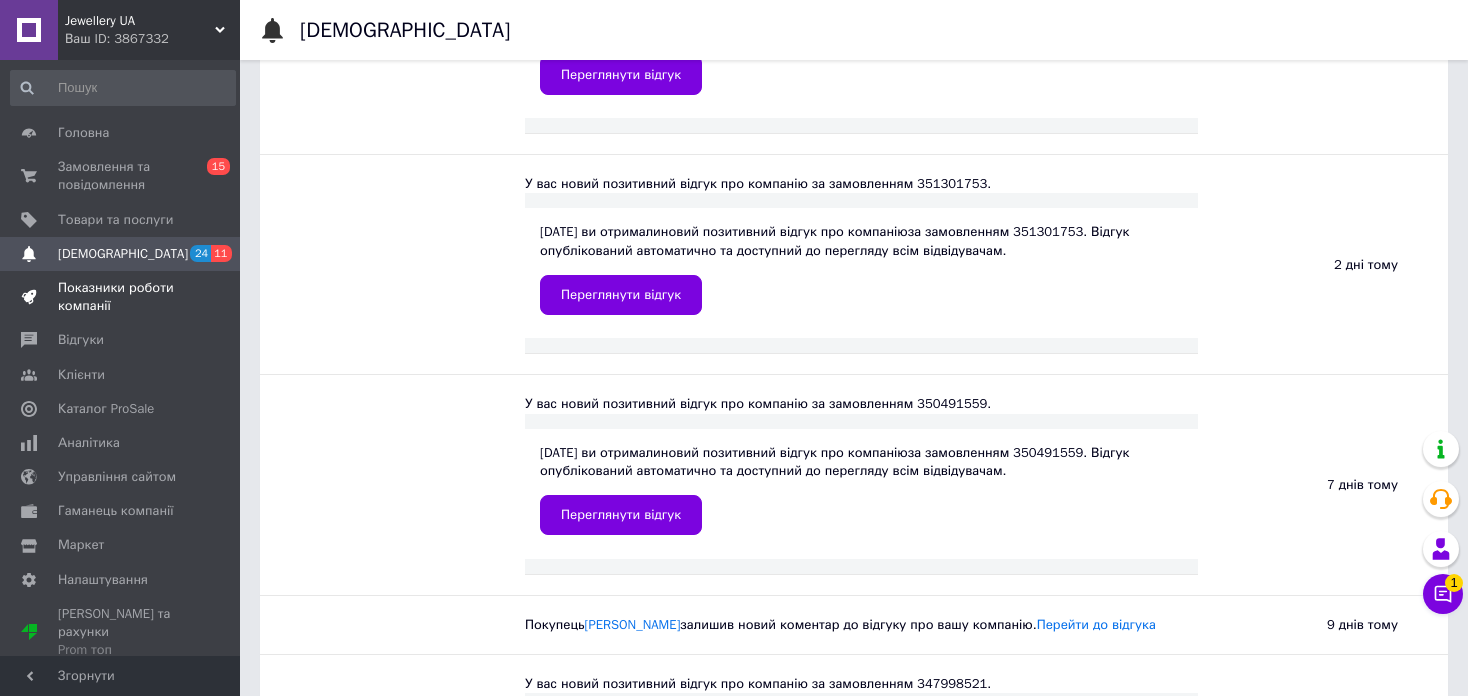 scroll, scrollTop: 0, scrollLeft: 0, axis: both 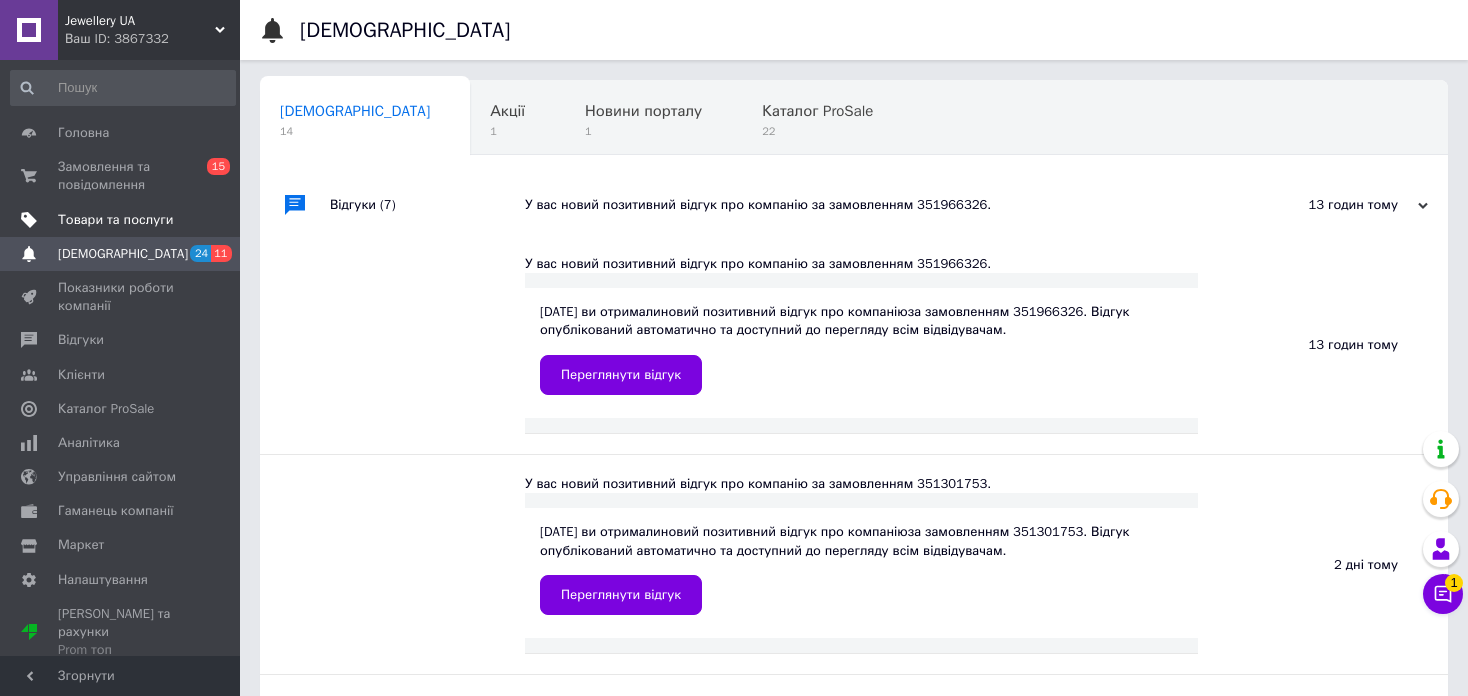 click on "Товари та послуги" at bounding box center (115, 220) 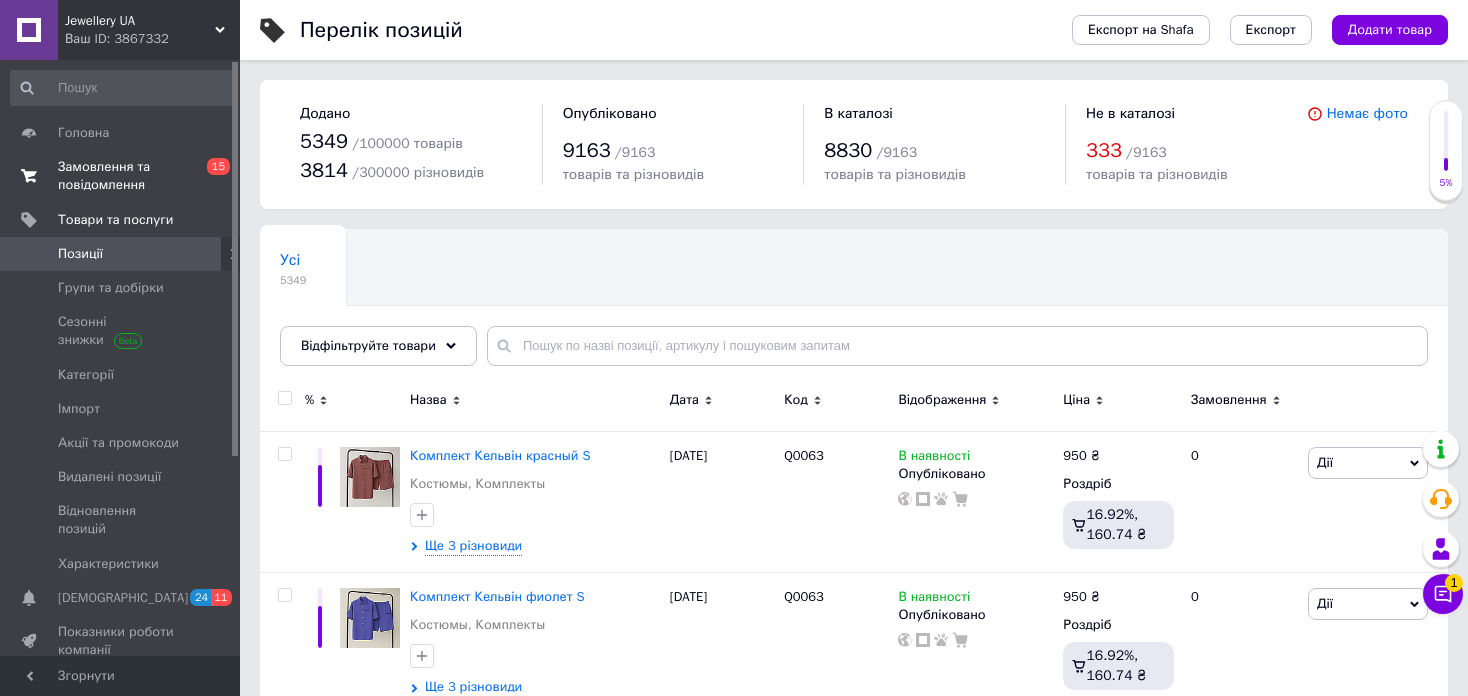 click on "Замовлення та повідомлення" at bounding box center (121, 176) 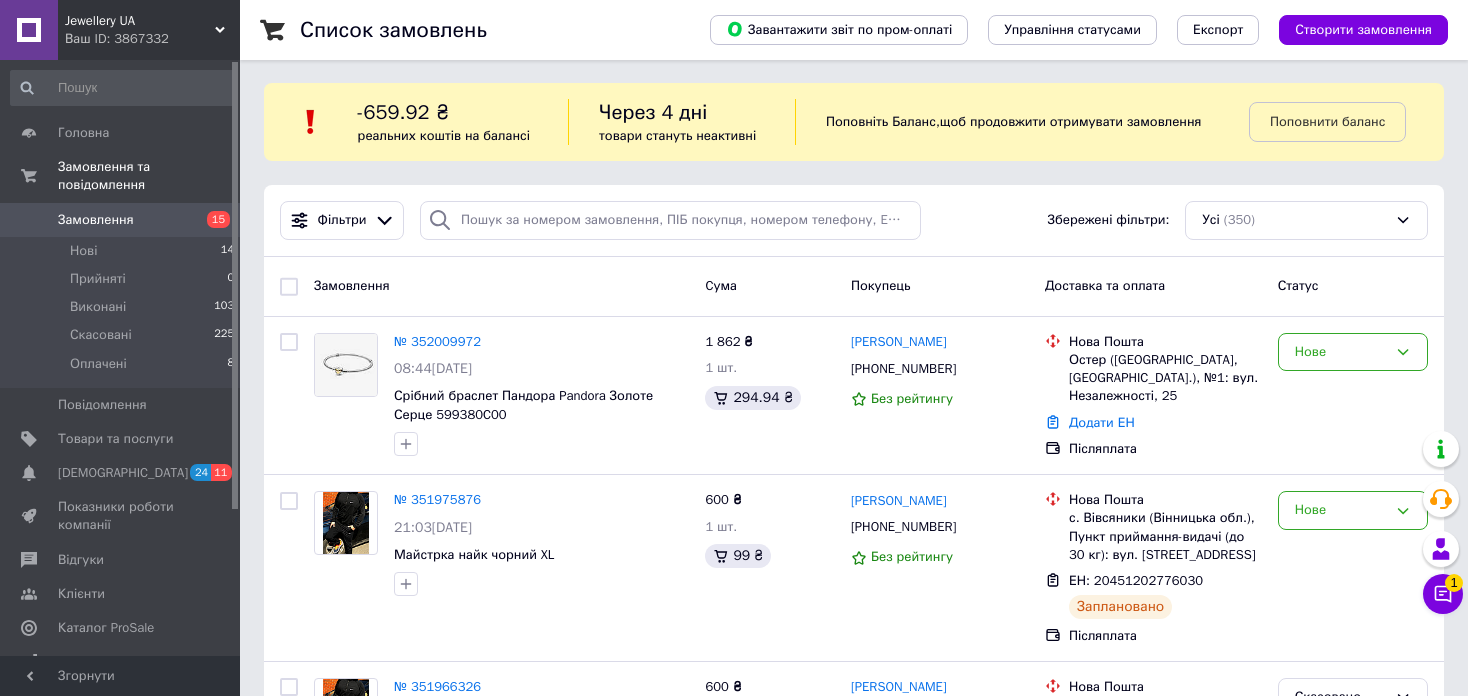 scroll, scrollTop: 0, scrollLeft: 0, axis: both 